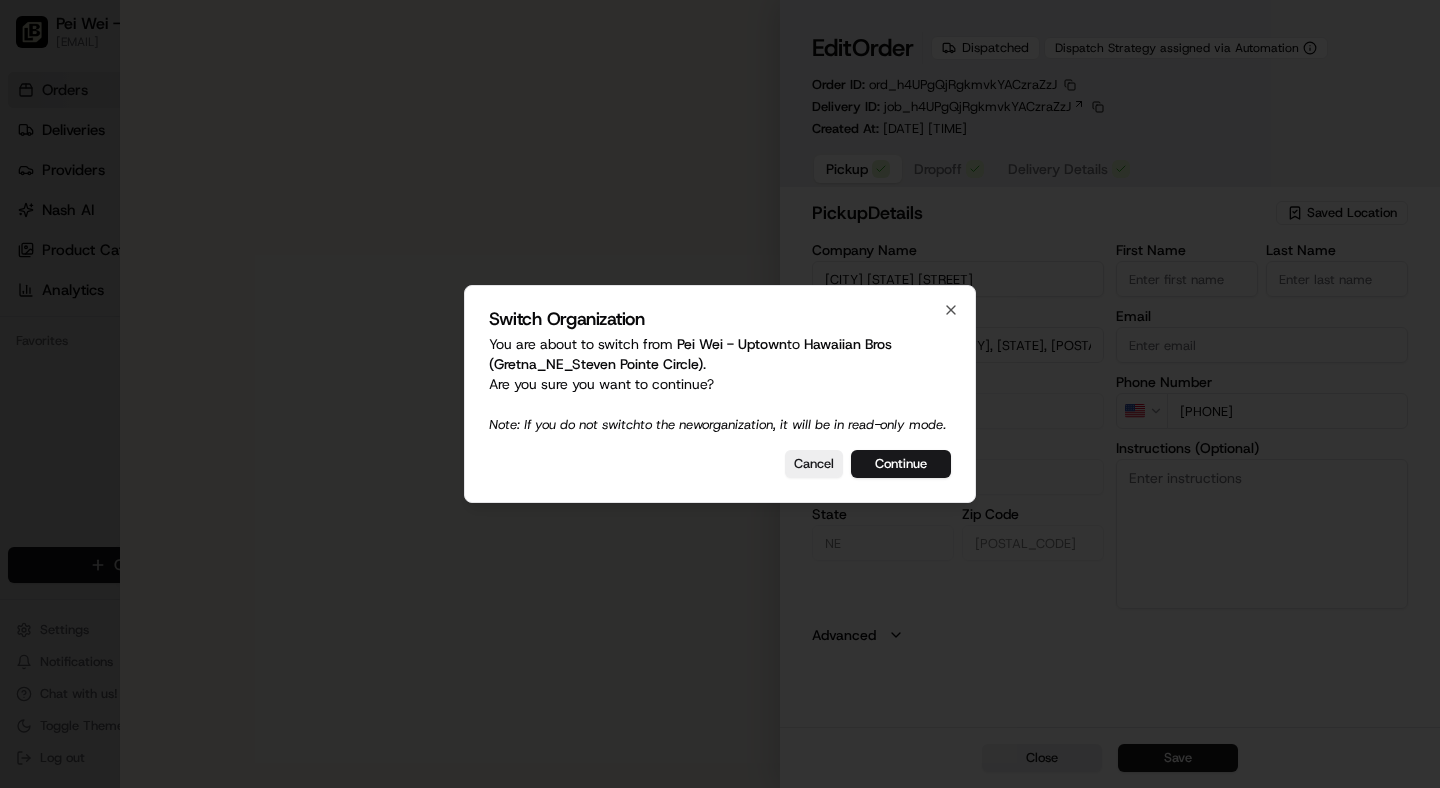 scroll, scrollTop: 0, scrollLeft: 0, axis: both 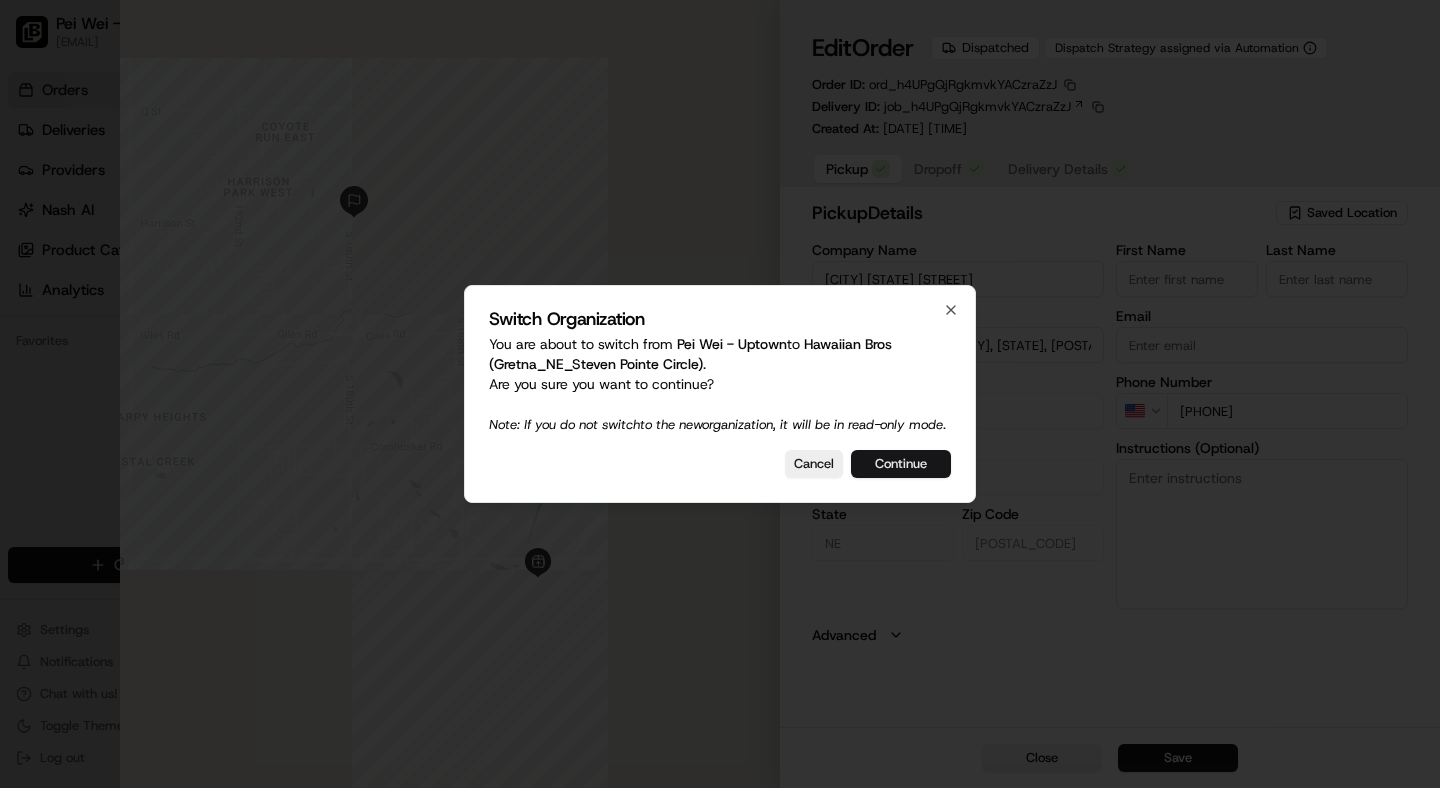 click on "Continue" at bounding box center [901, 464] 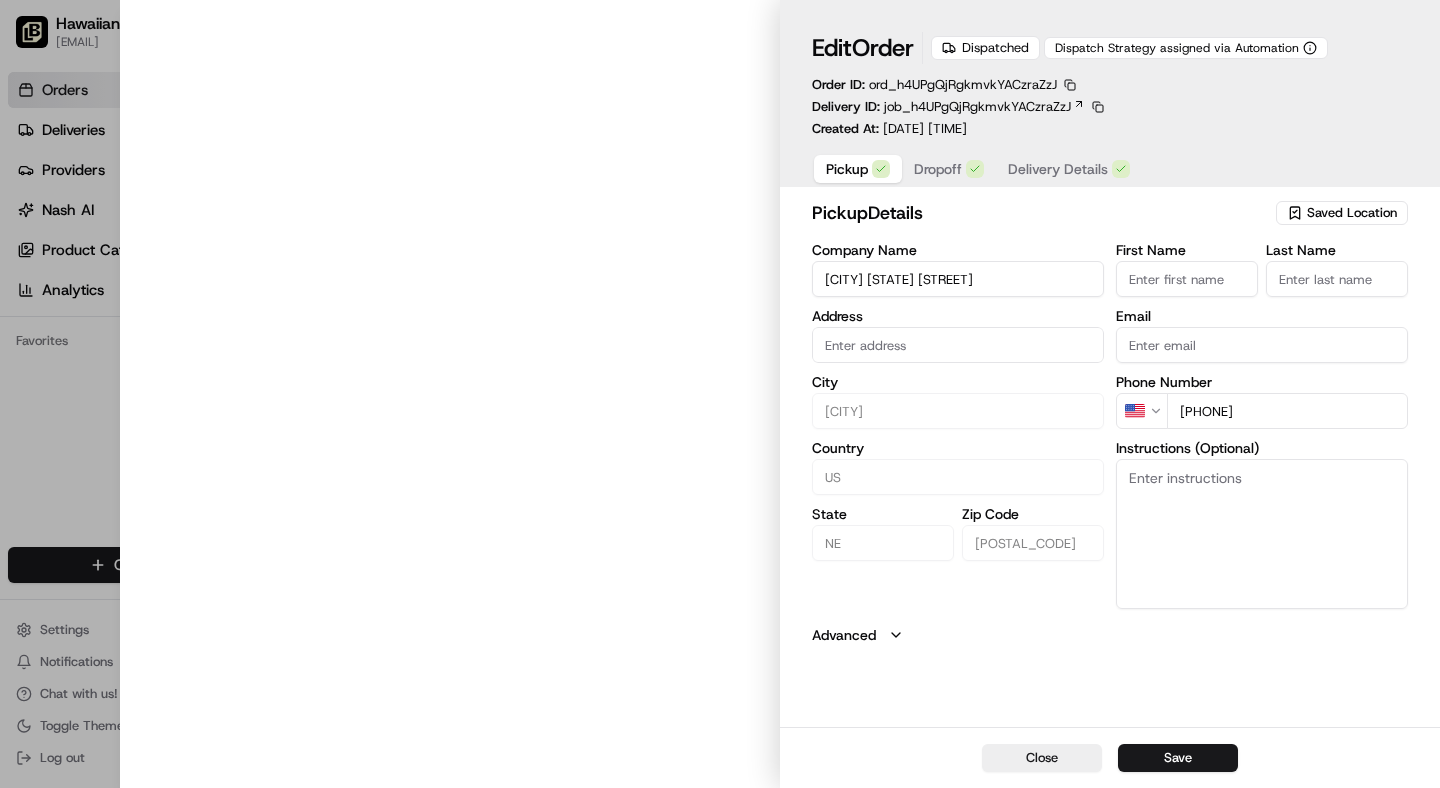 type on "[NUMBER] [STREET], [CITY], [STATE], [POSTAL_CODE]" 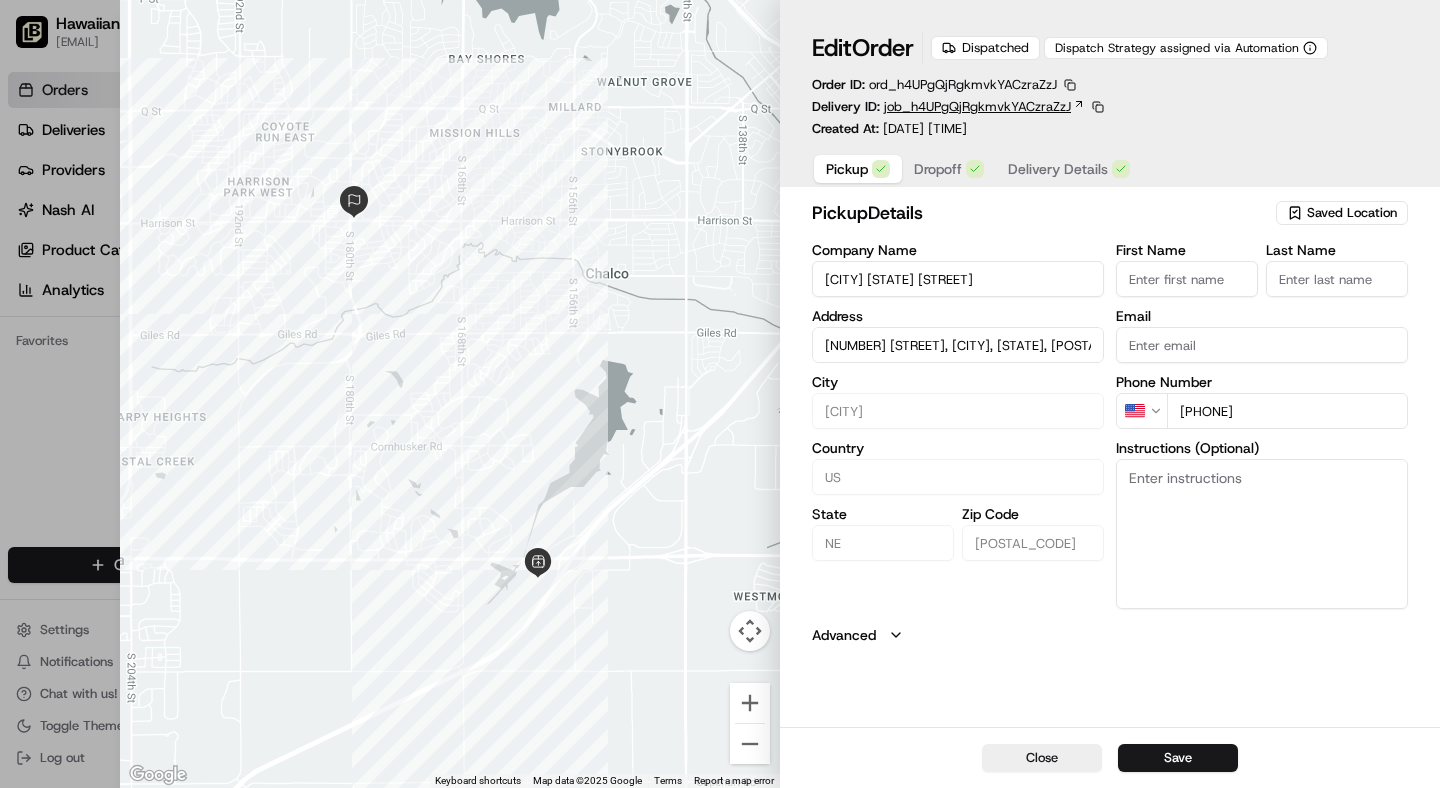 click on "job_h4UPgQjRgkmvkYACzraZzJ" at bounding box center [977, 107] 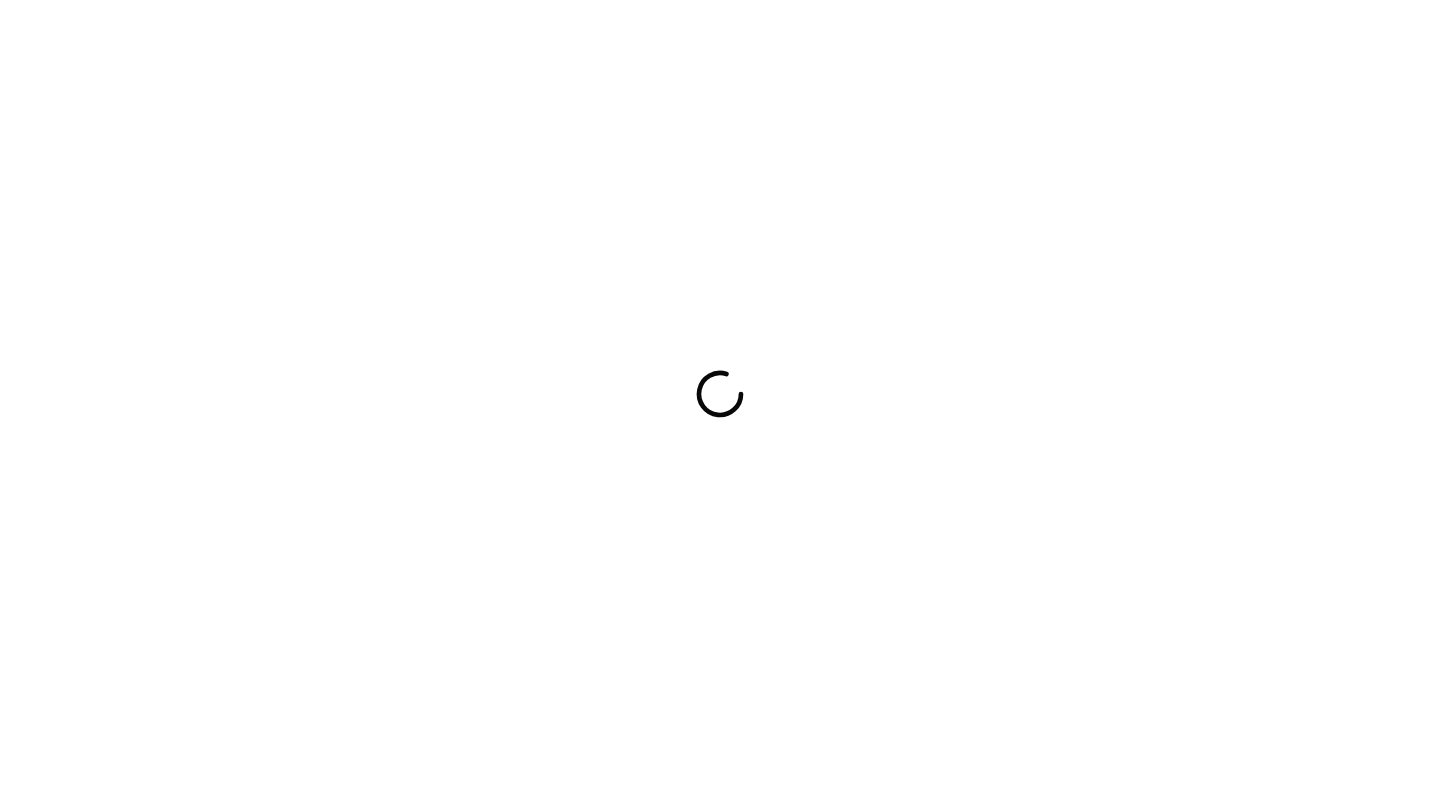 scroll, scrollTop: 0, scrollLeft: 0, axis: both 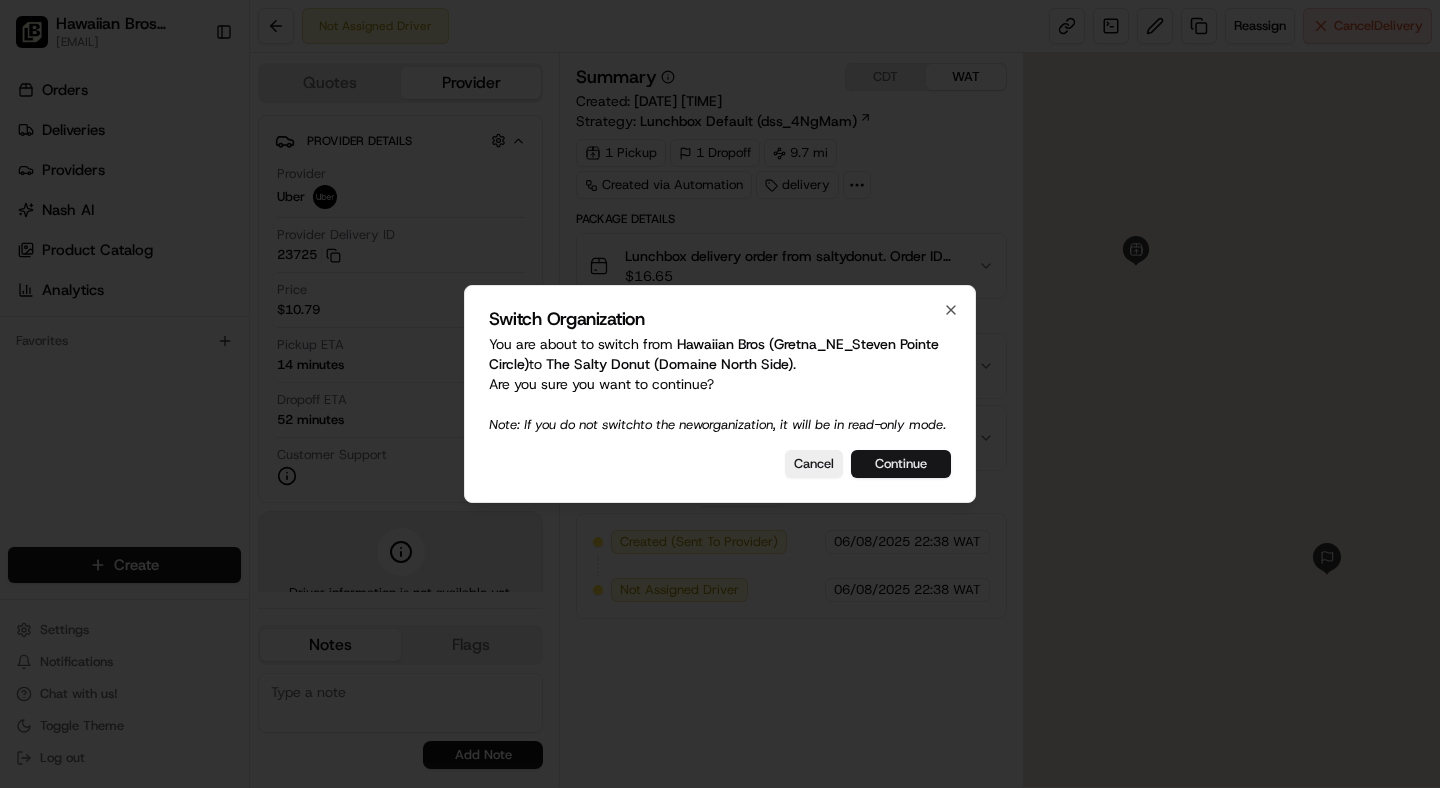 click on "Continue" at bounding box center [901, 464] 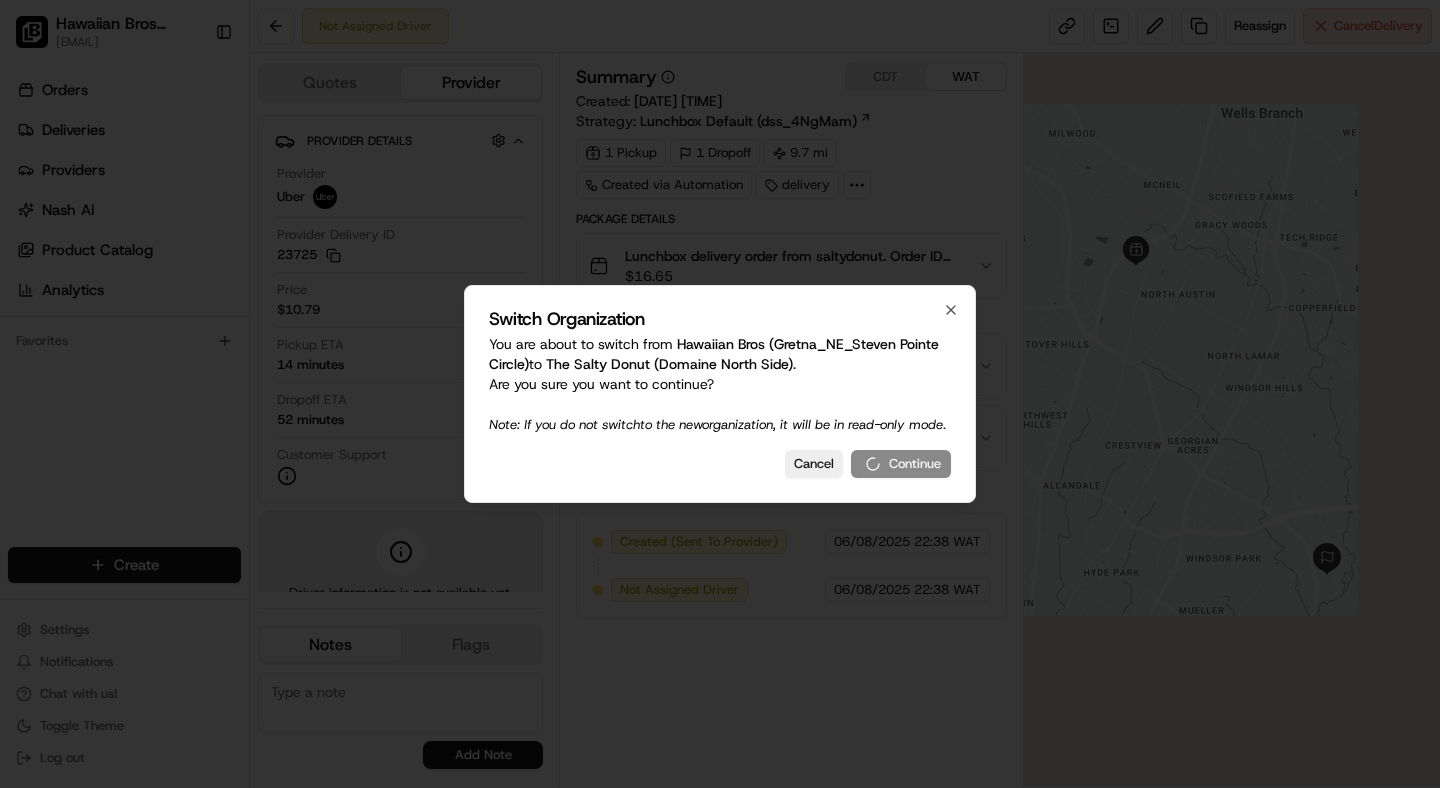 scroll, scrollTop: 0, scrollLeft: 0, axis: both 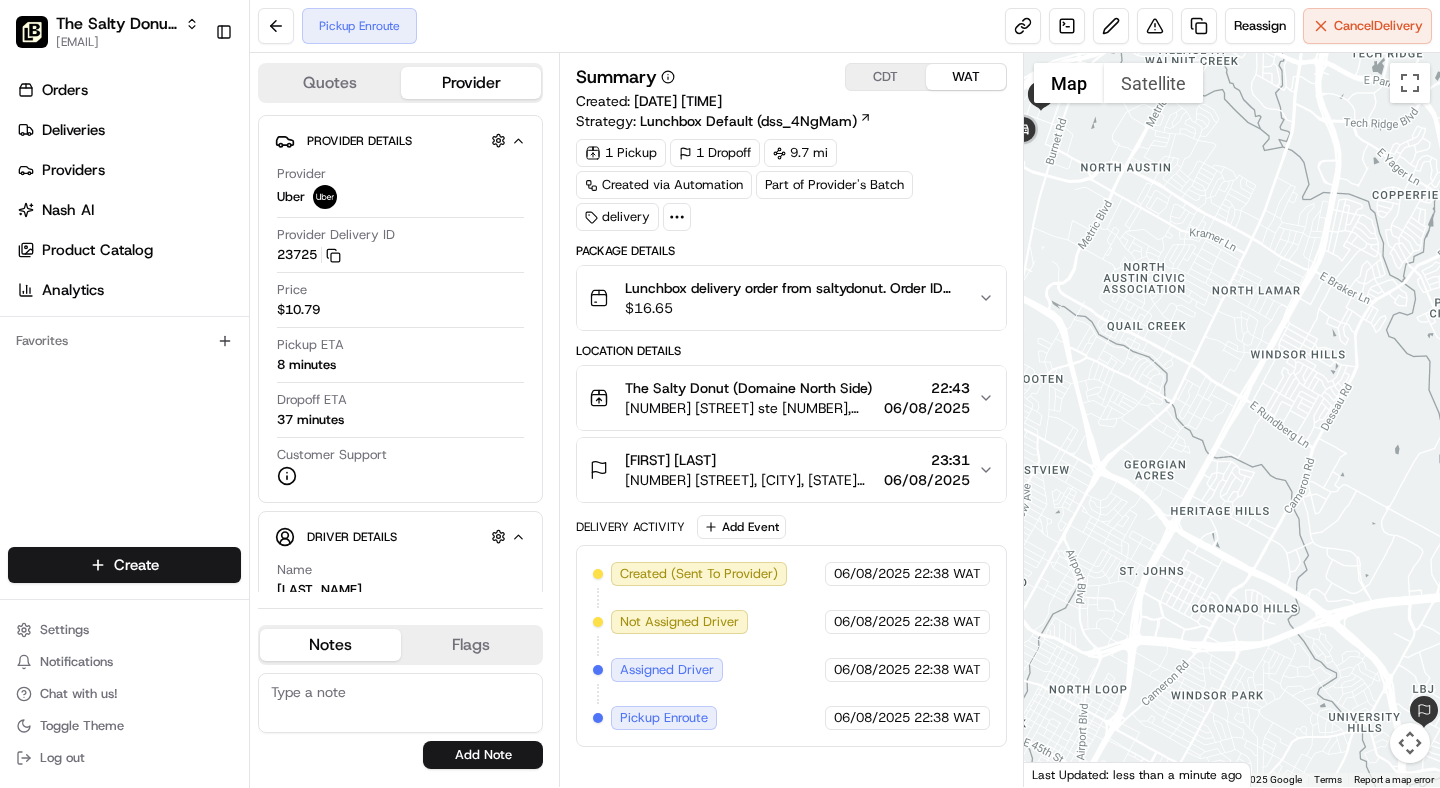 click on "06/08/2025" at bounding box center [927, 408] 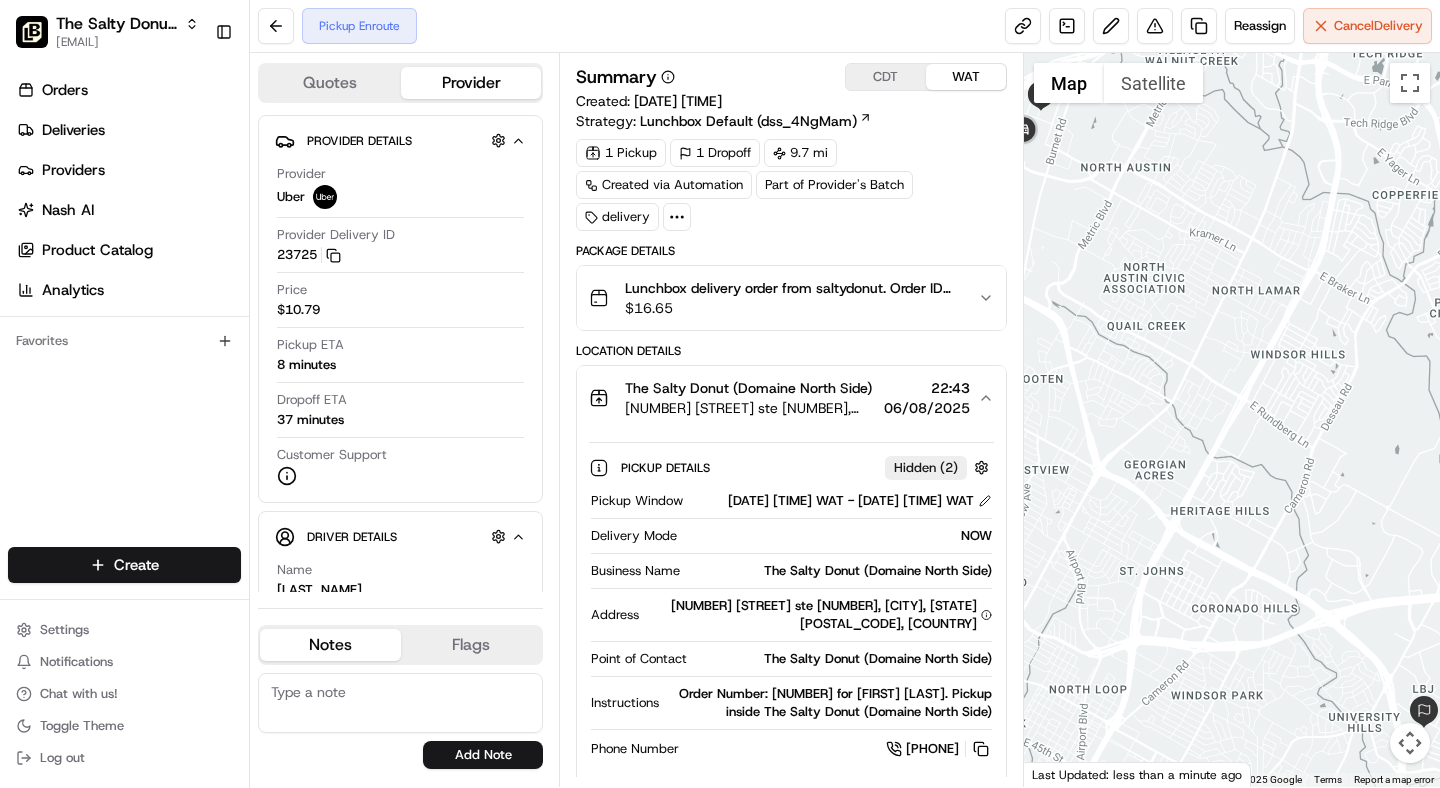 click on "06/08/2025" at bounding box center (927, 408) 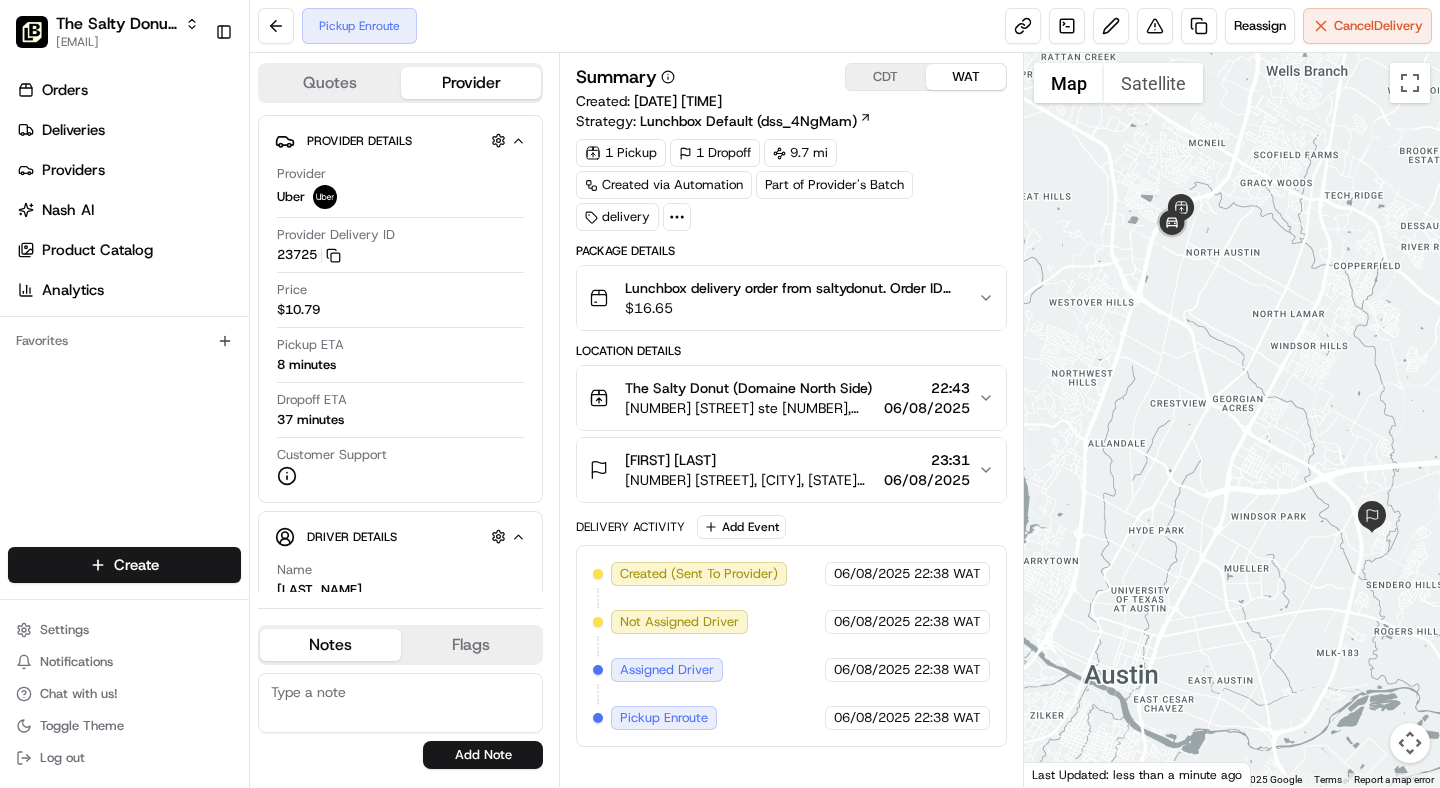 drag, startPoint x: 1131, startPoint y: 235, endPoint x: 1136, endPoint y: 248, distance: 13.928389 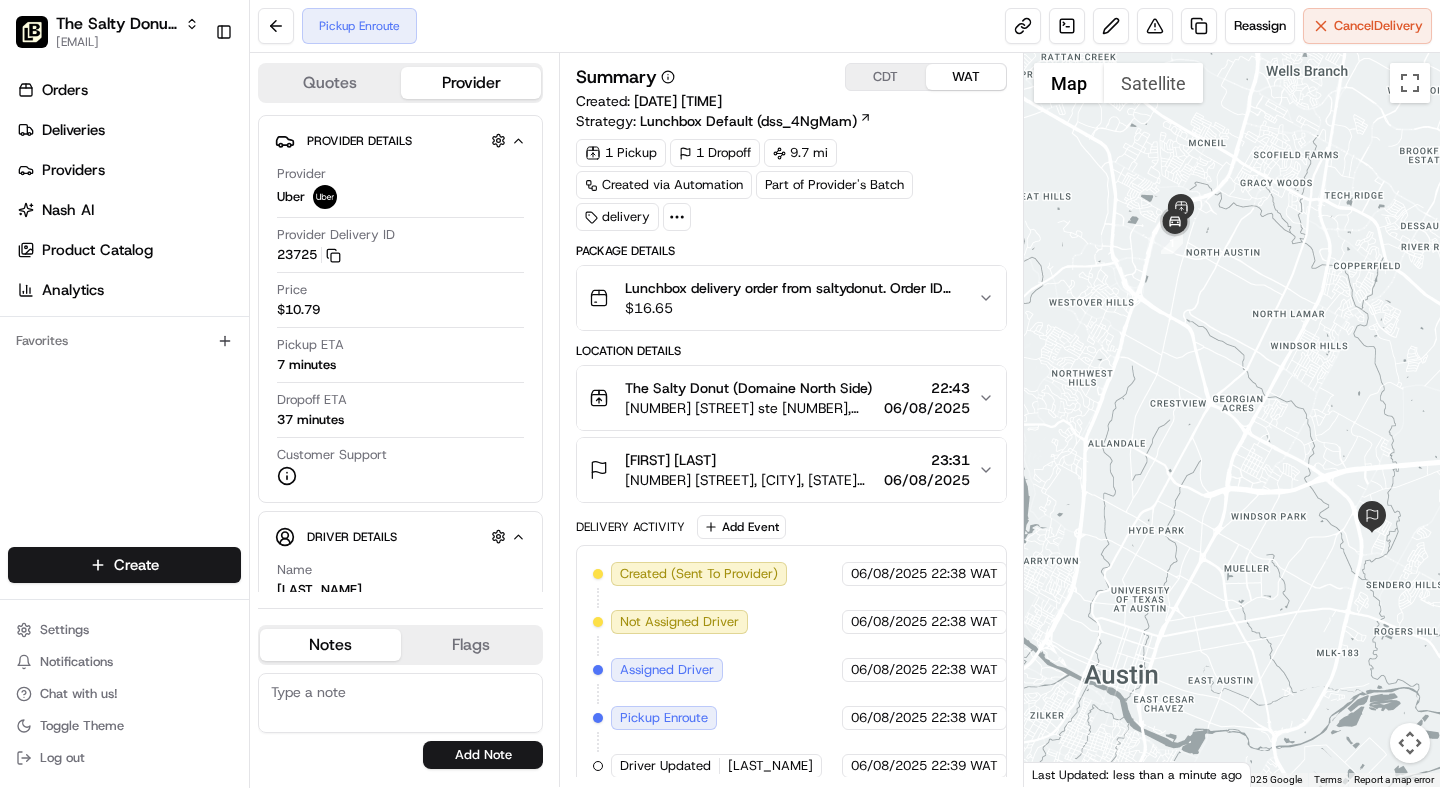 click on "Shashaank Talaparthy 5417 Durango Pass, Austin, TX 78724, USA 23:31 06/08/2025" at bounding box center [783, 470] 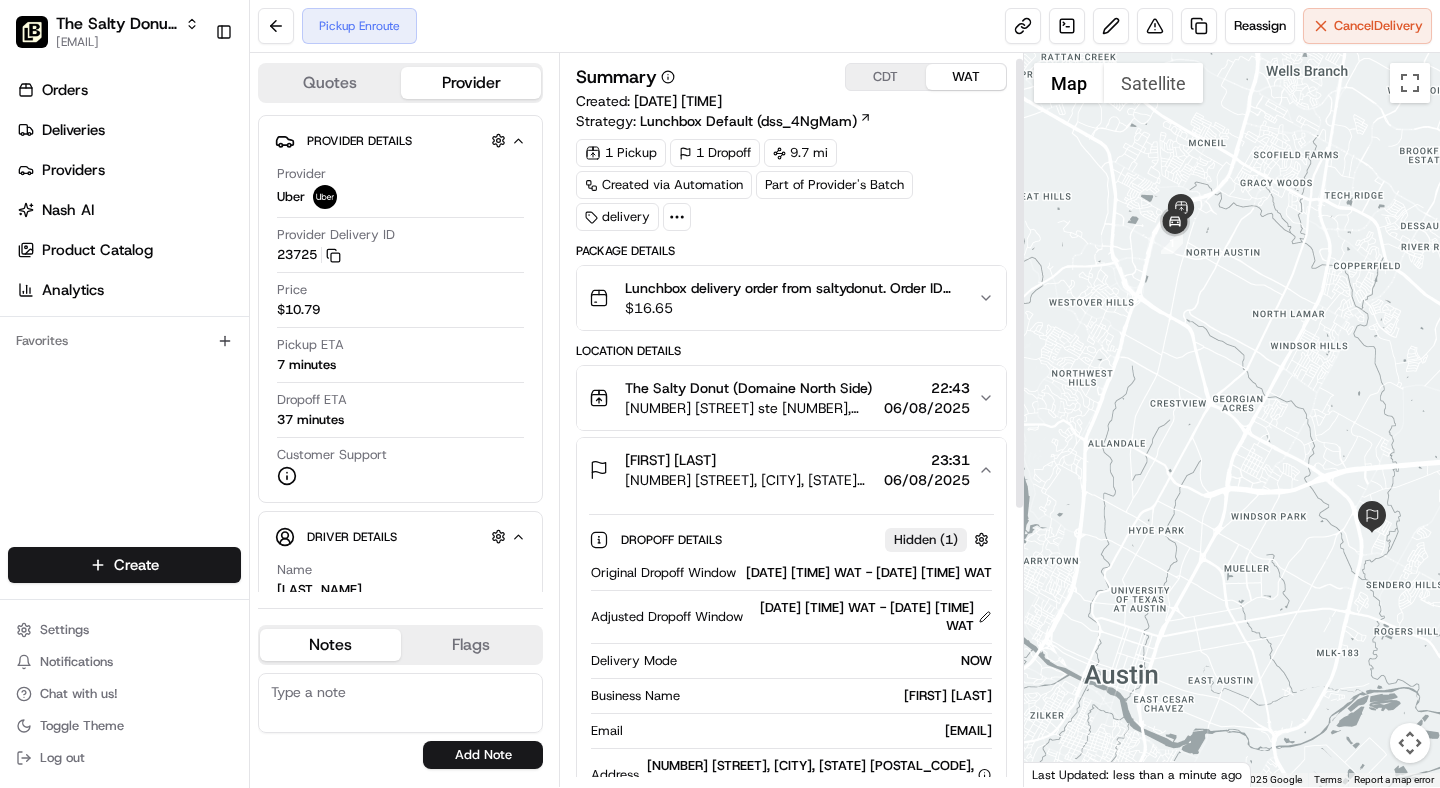 scroll, scrollTop: 12, scrollLeft: 0, axis: vertical 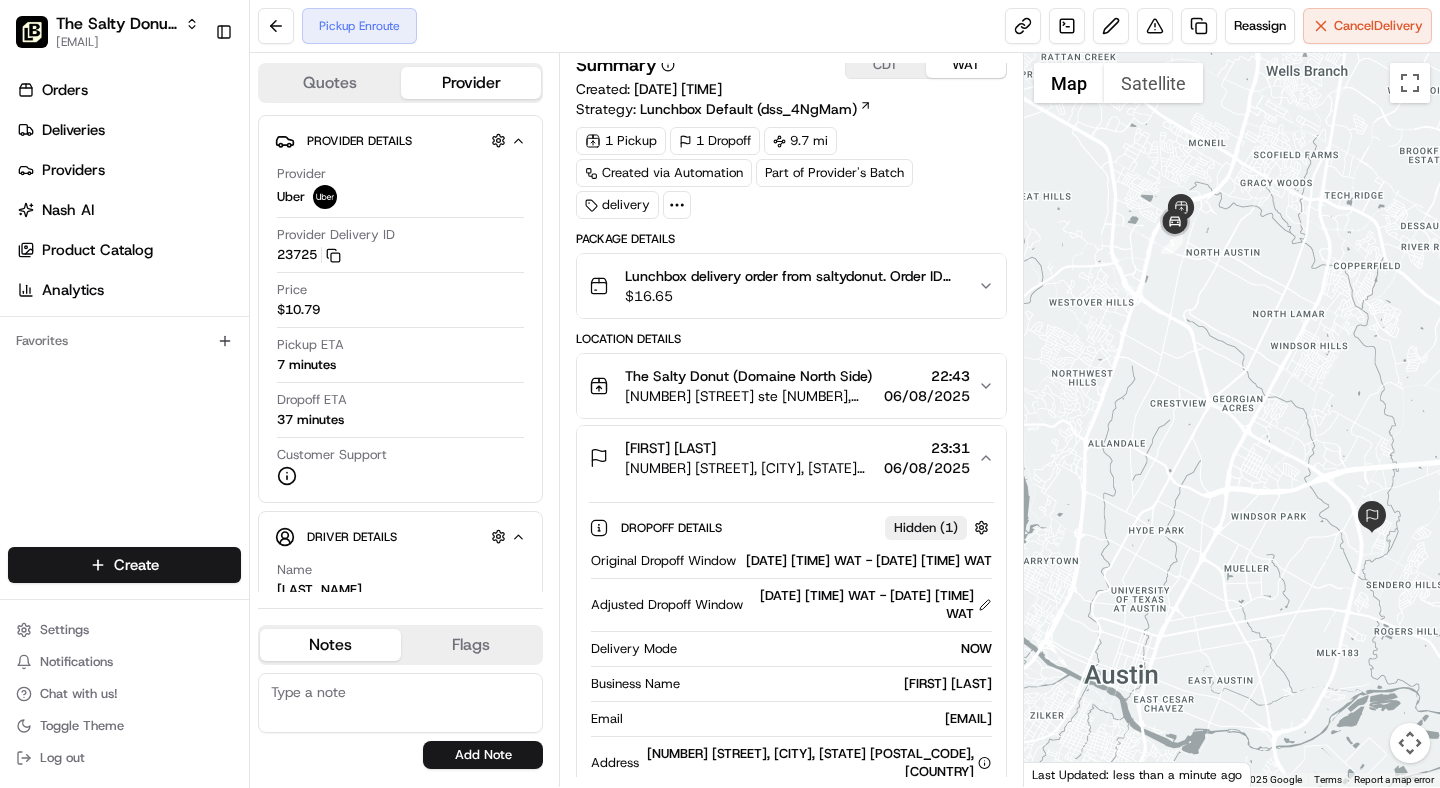 click on "5417 Durango Pass, Austin, TX 78724, USA" at bounding box center (750, 468) 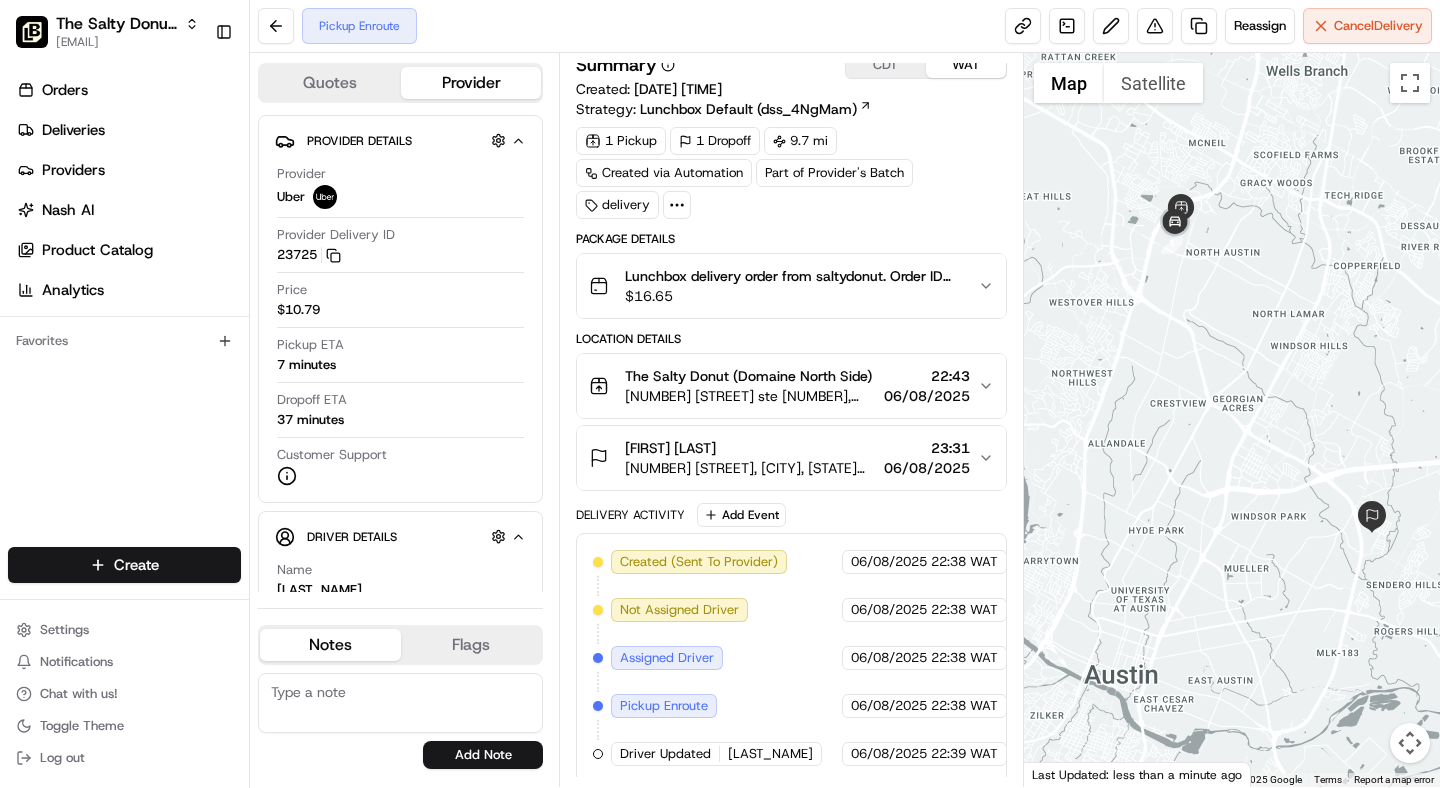 click on "5417 Durango Pass, Austin, TX 78724, USA" at bounding box center (750, 468) 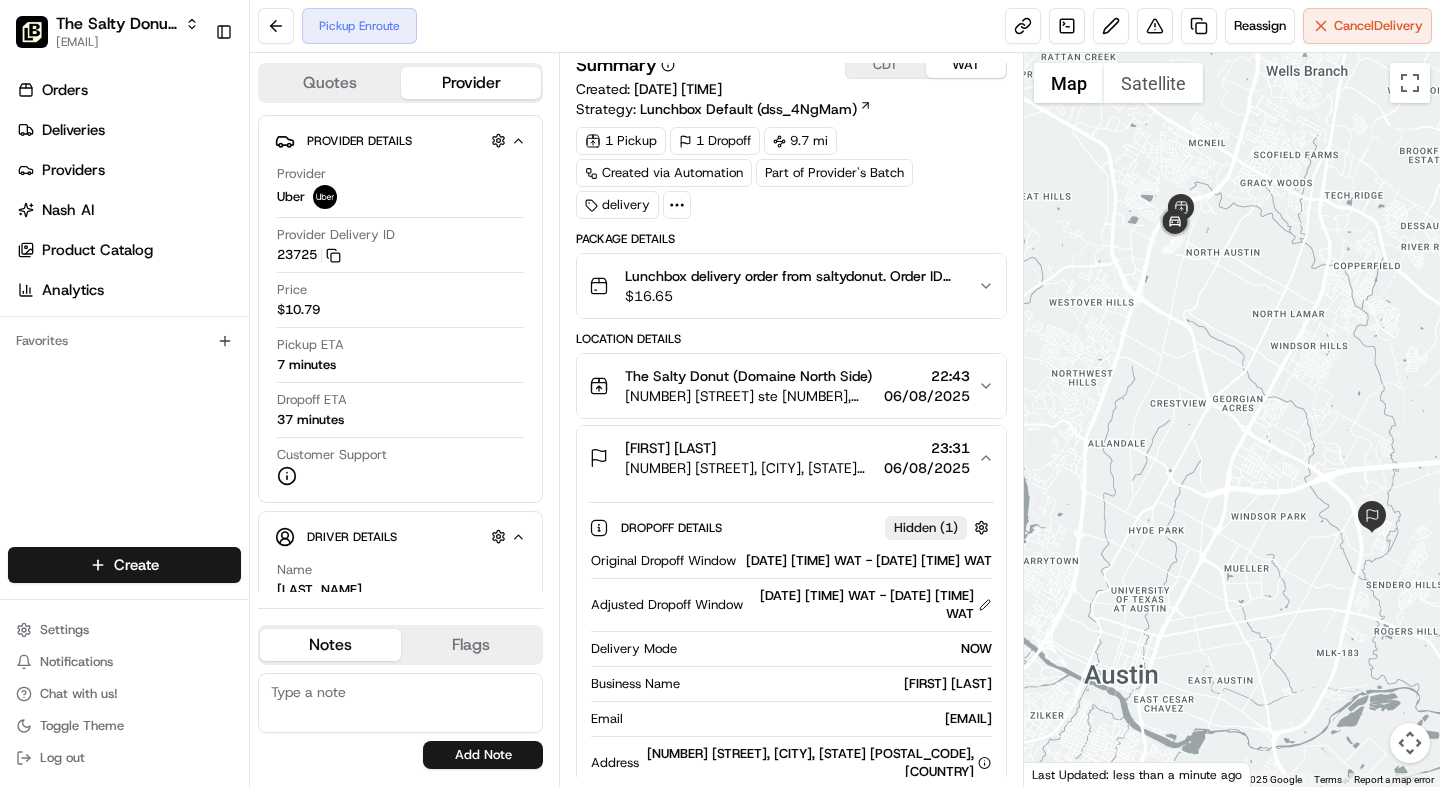 click on "Shashaank Talaparthy" at bounding box center (839, 684) 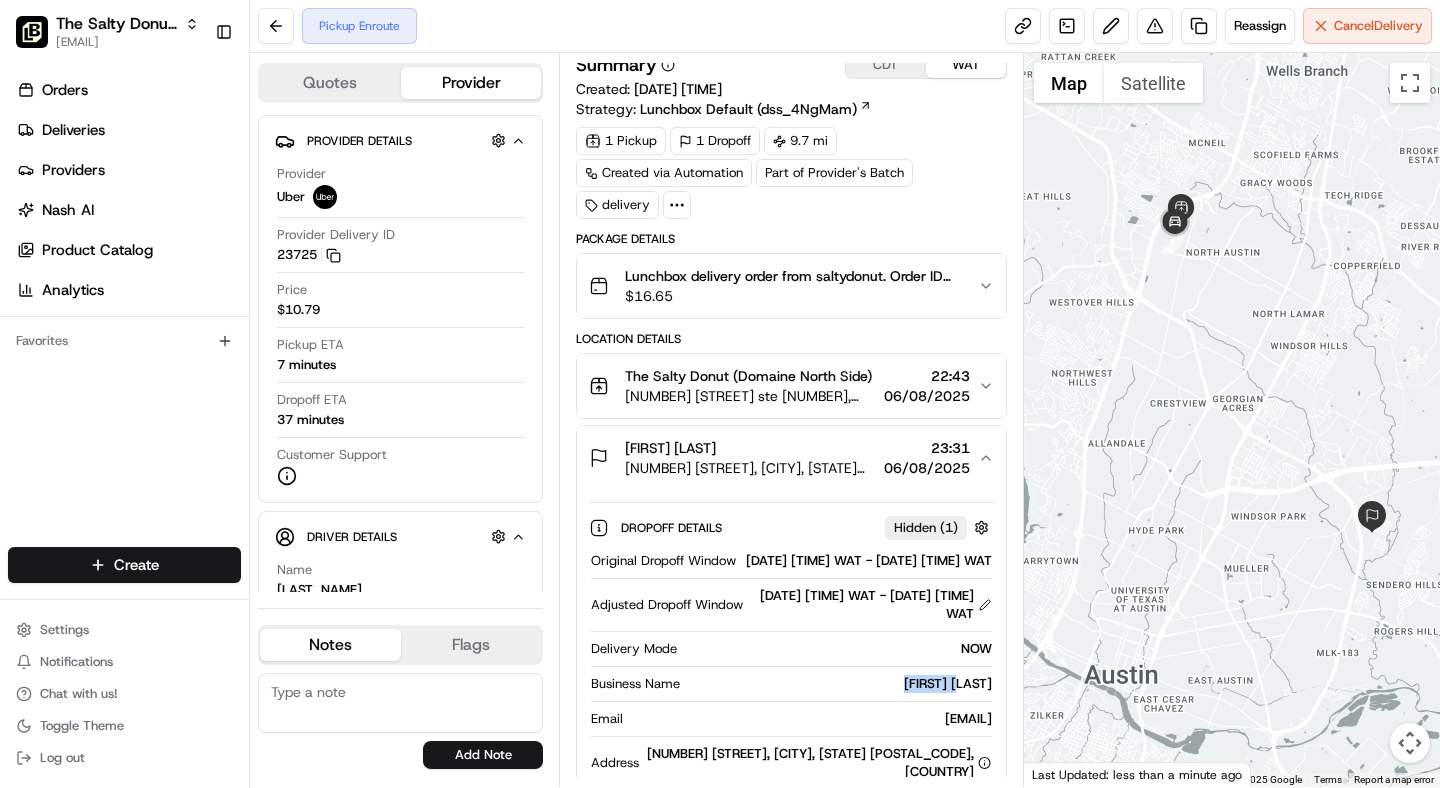 click on "Shashaank Talaparthy" at bounding box center [839, 684] 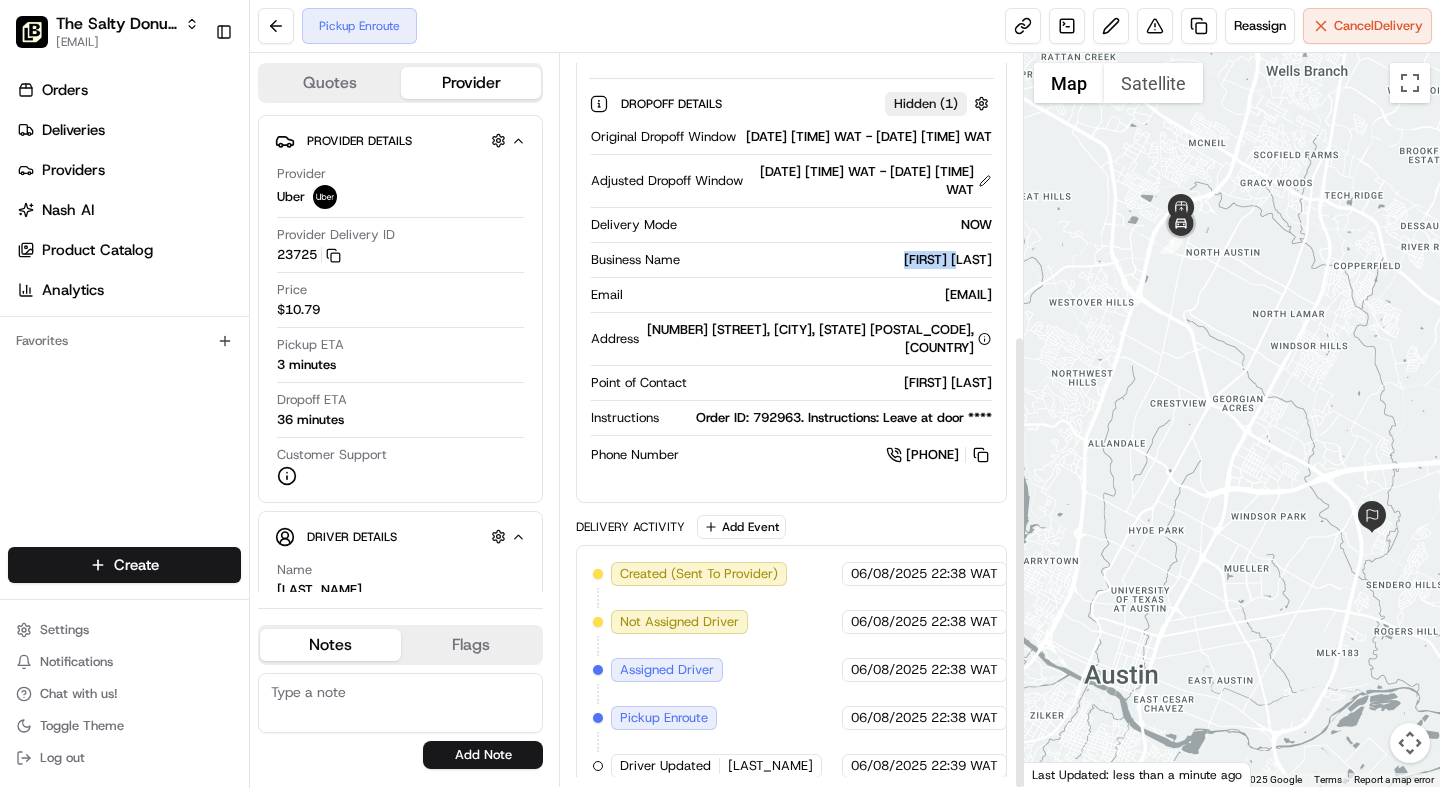 scroll, scrollTop: 454, scrollLeft: 0, axis: vertical 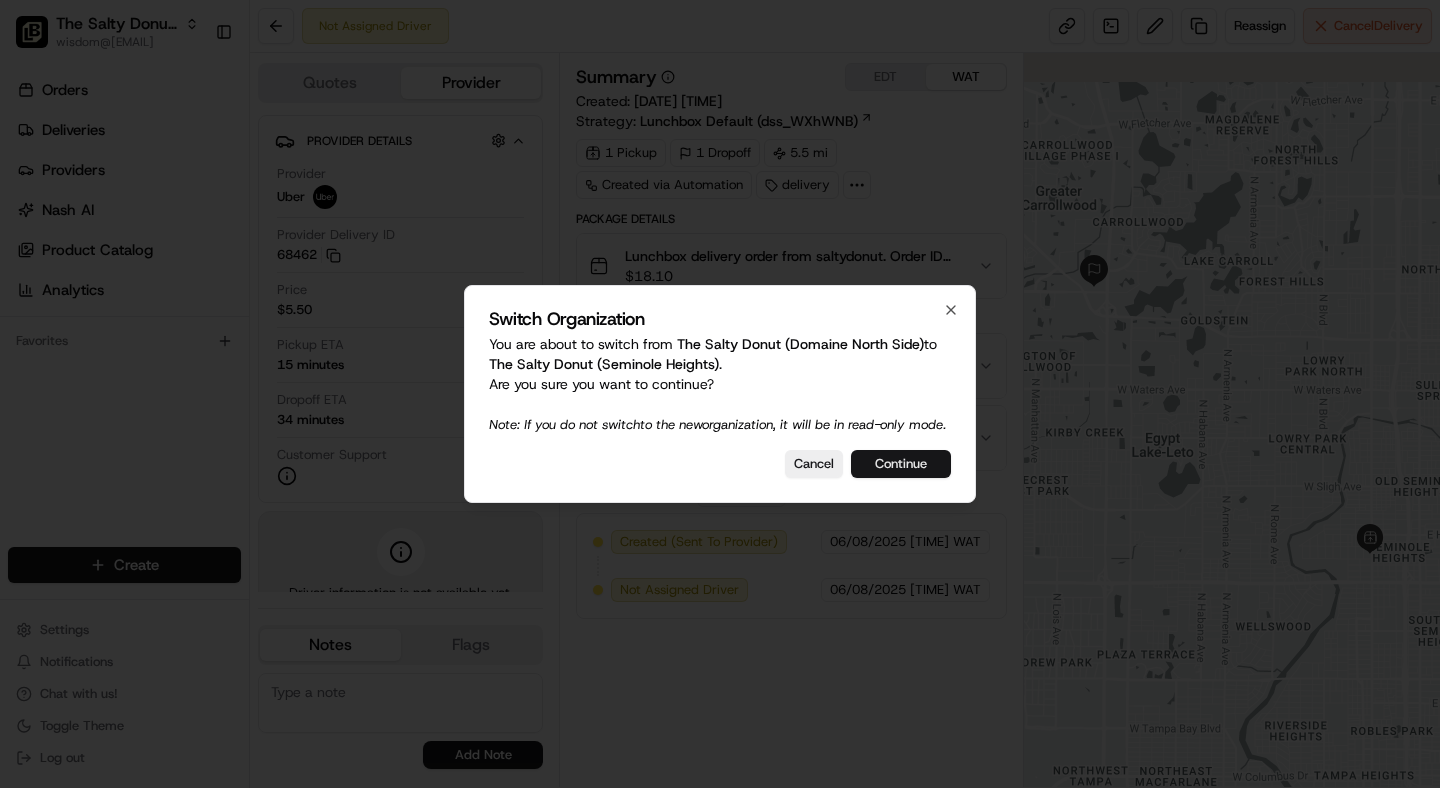 click on "Continue" at bounding box center [901, 464] 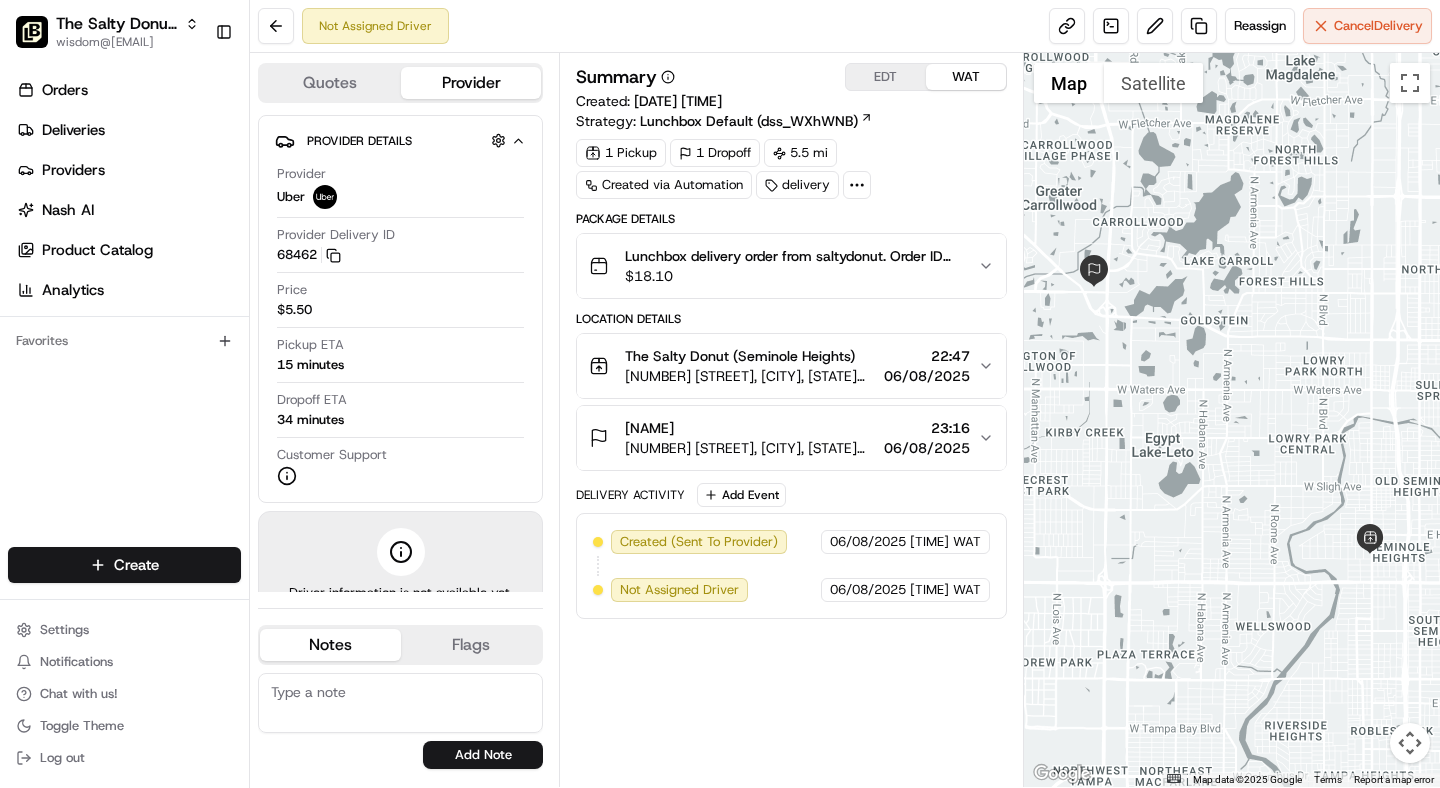 click on "06/08/2025" at bounding box center [927, 376] 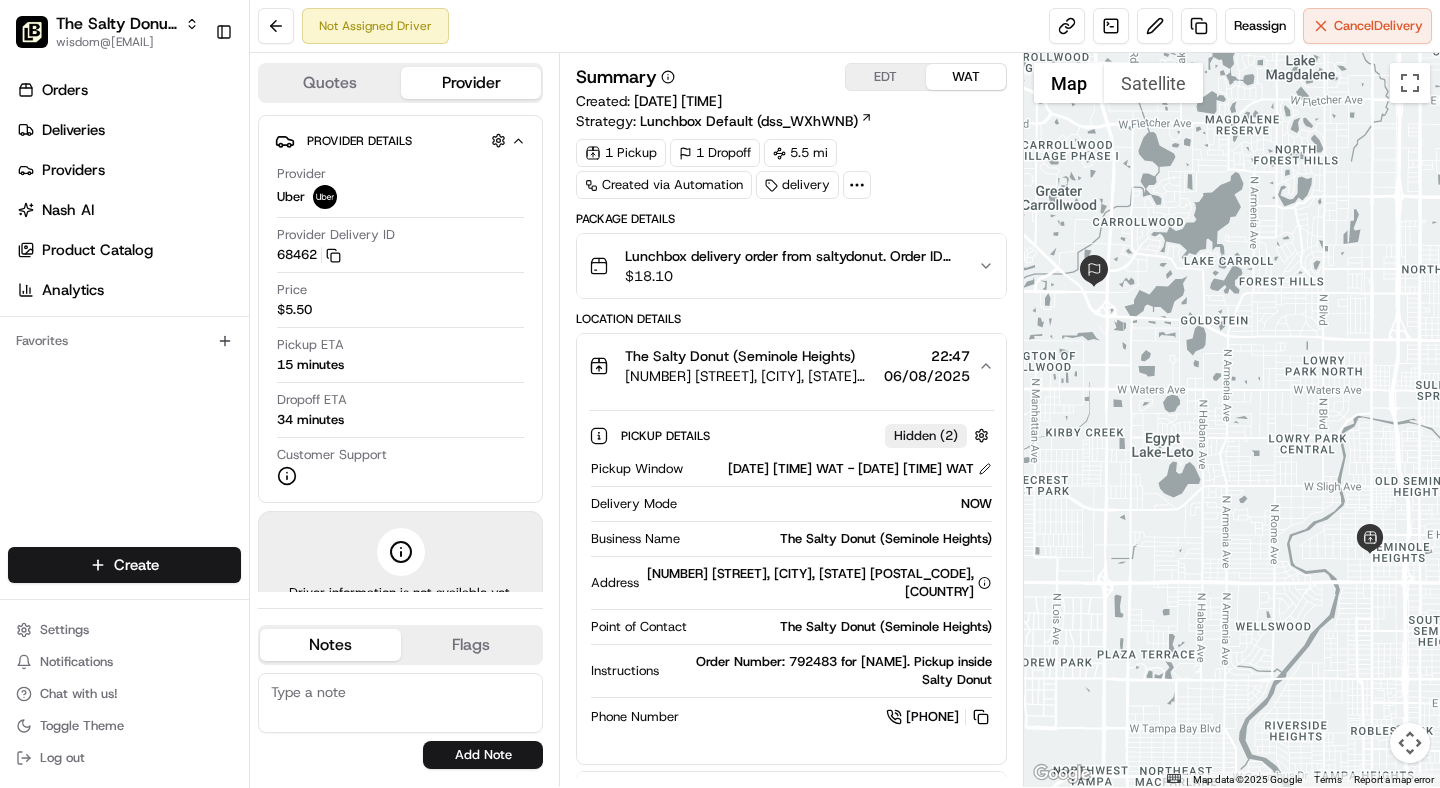 click on "06/08/2025" at bounding box center [927, 376] 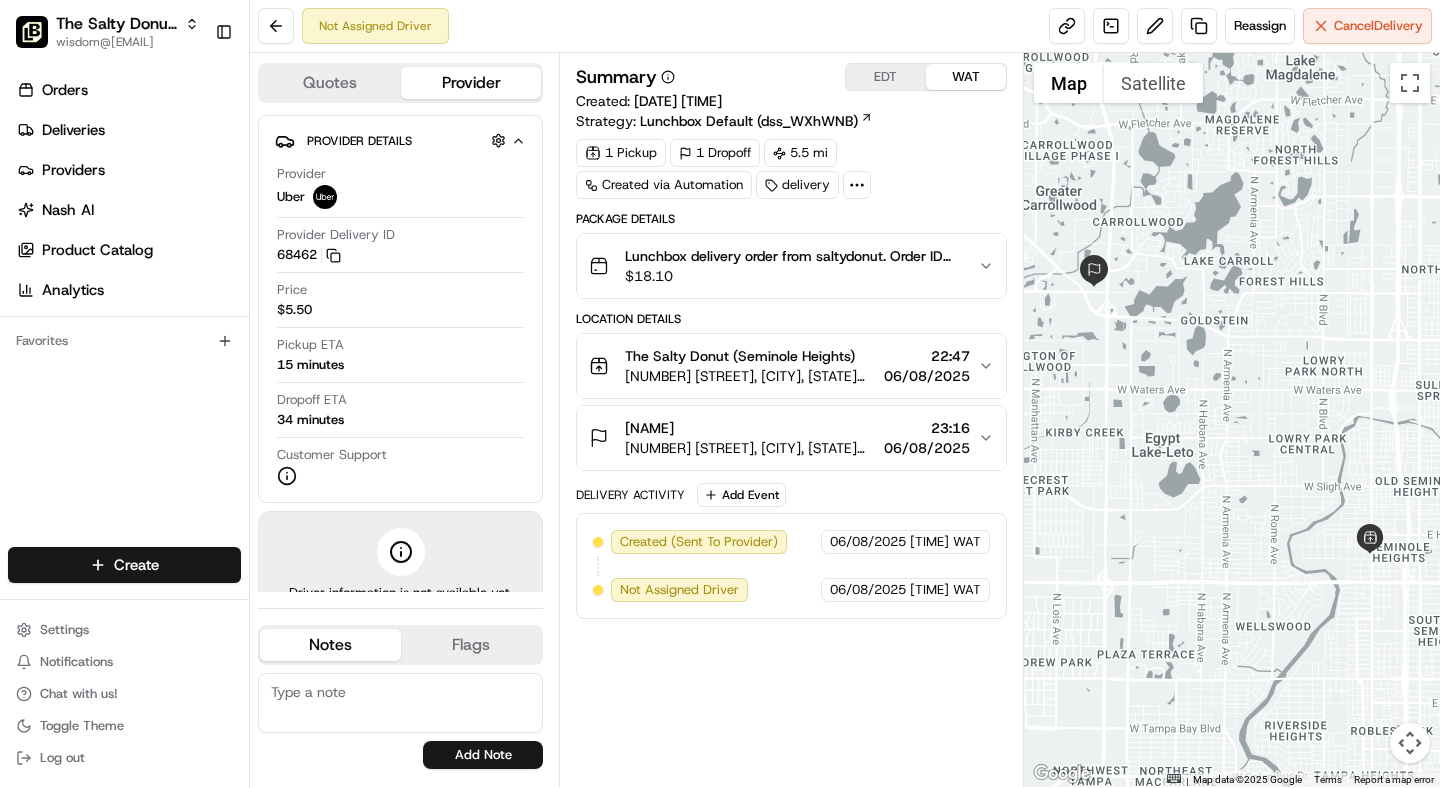 click on "06/08/2025" at bounding box center [927, 376] 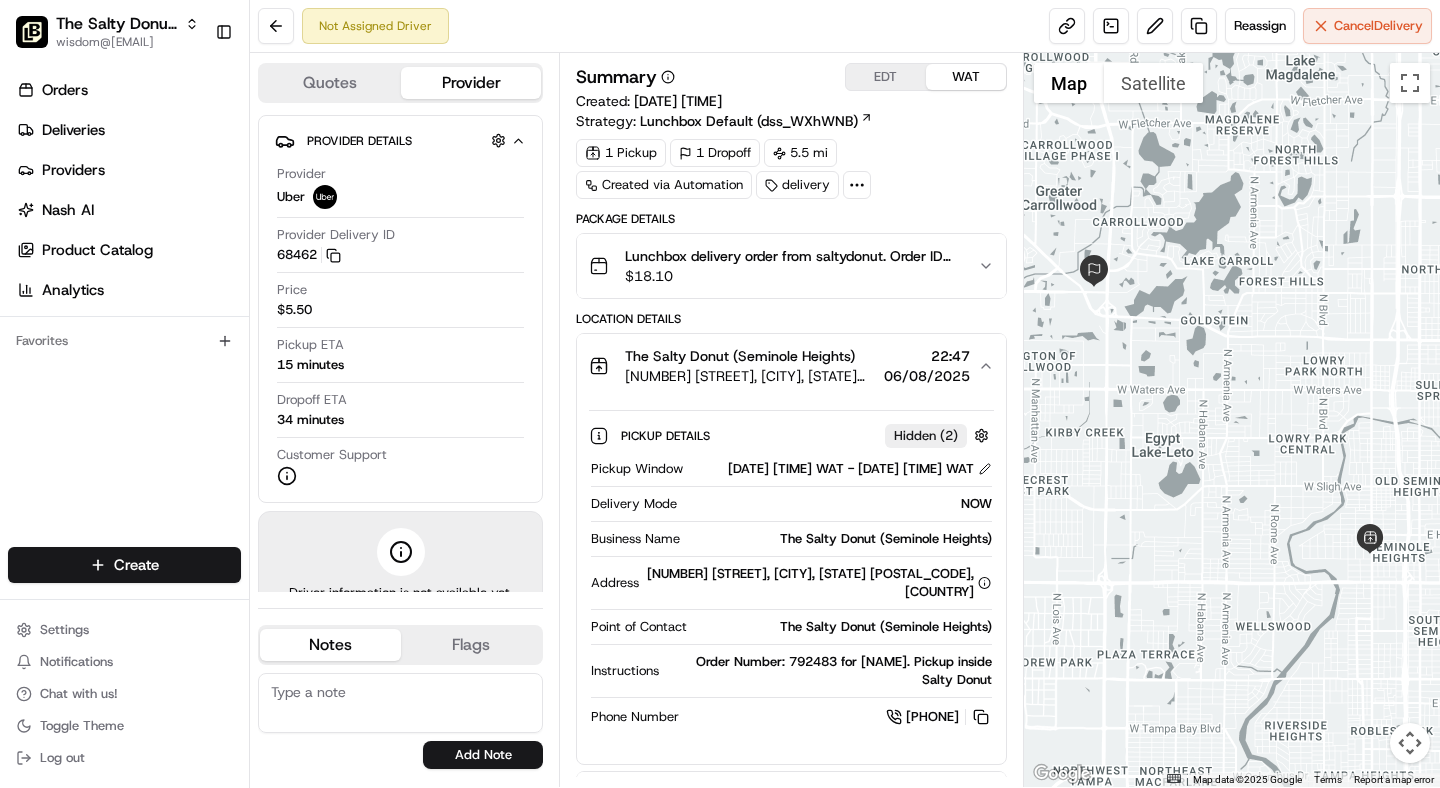 click on "06/08/2025" at bounding box center (927, 376) 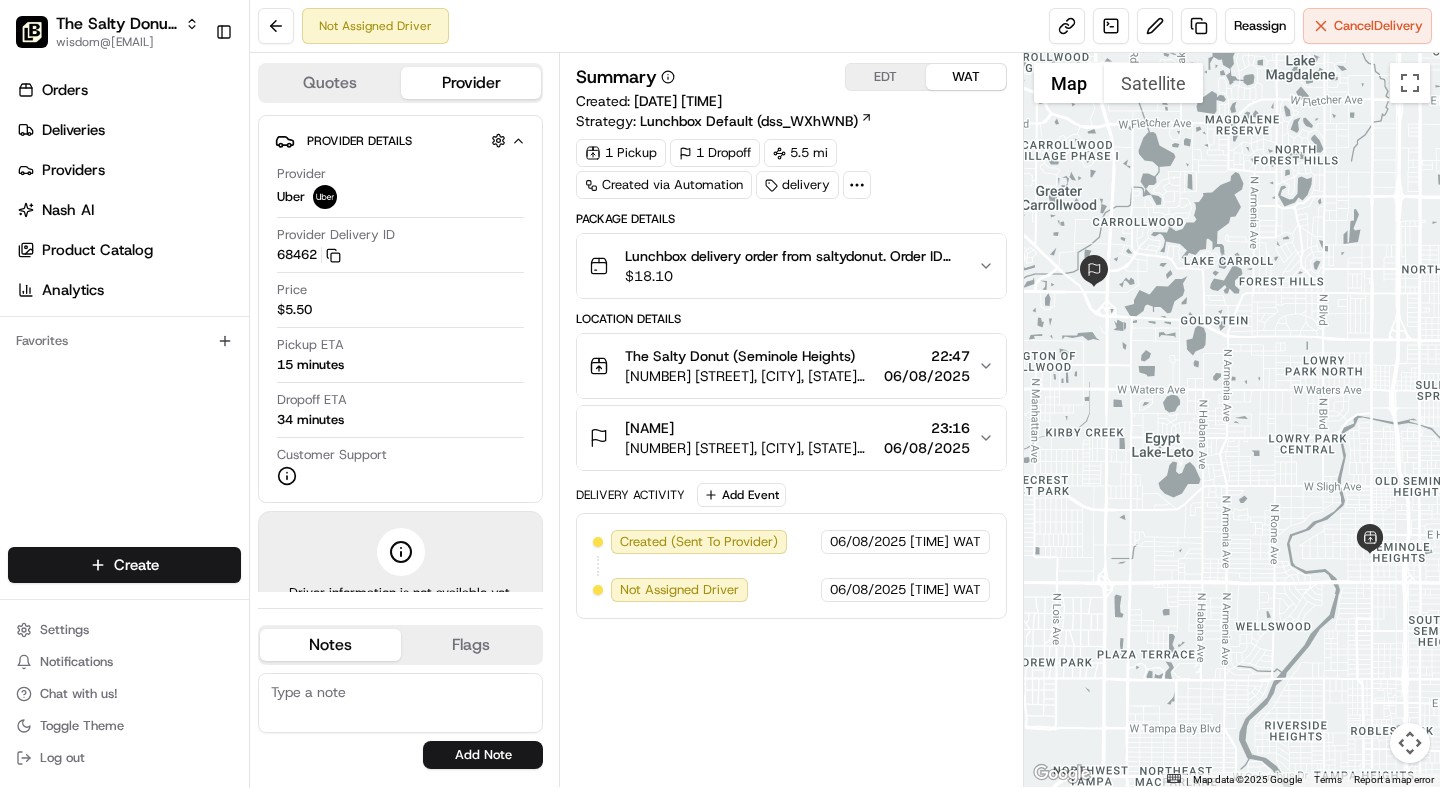 click on "Aliece Brown" at bounding box center [750, 428] 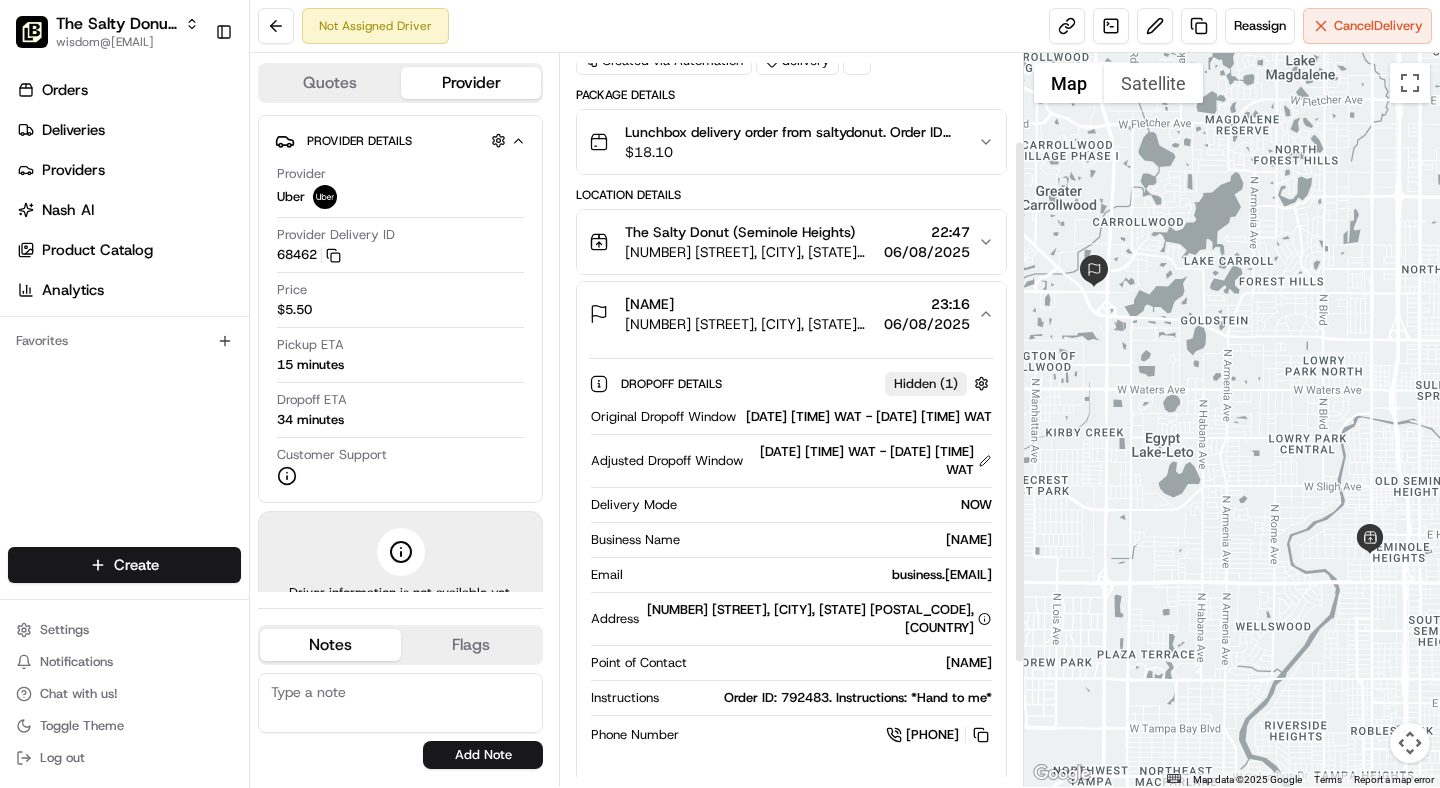 scroll, scrollTop: 127, scrollLeft: 0, axis: vertical 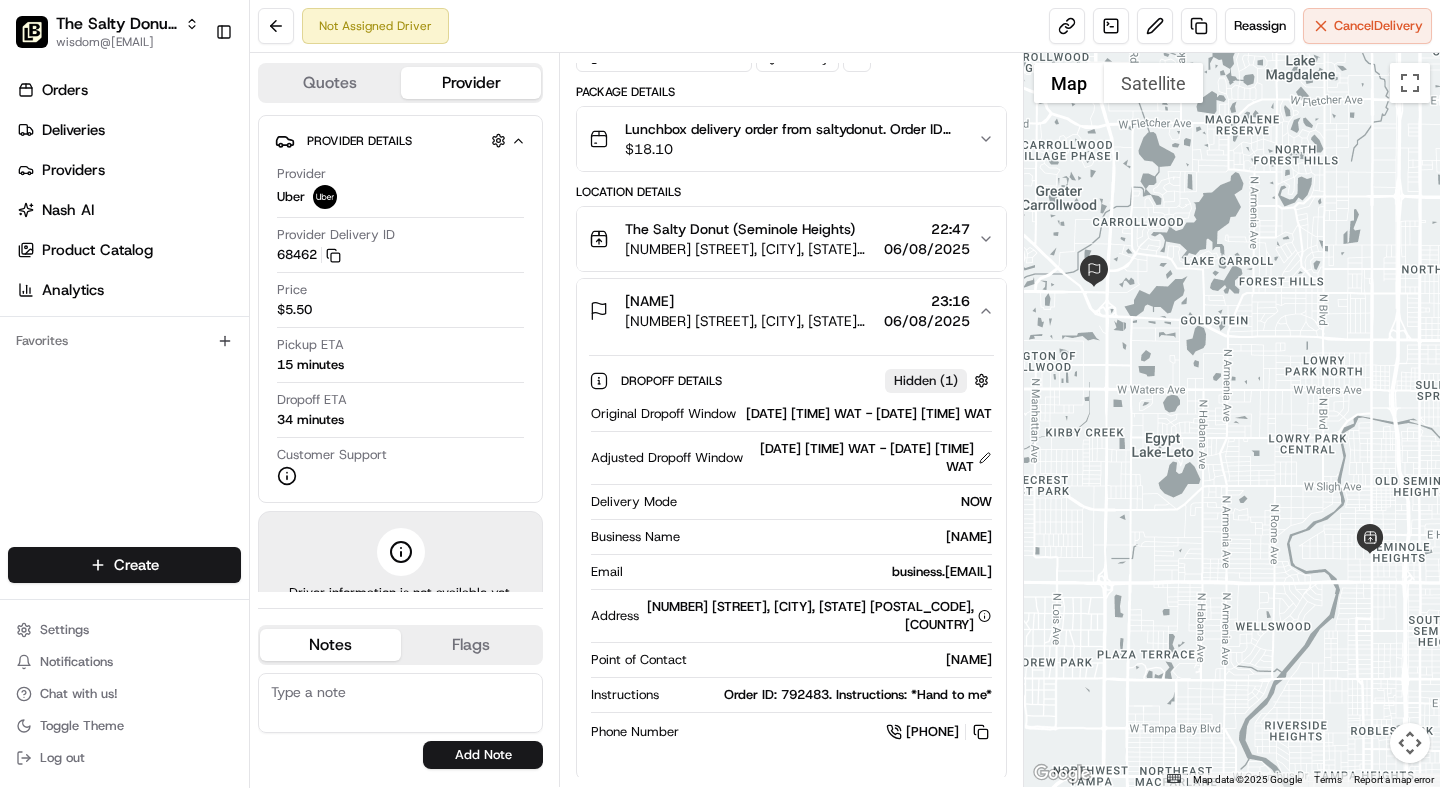 click on "Aliece Brown" at bounding box center [839, 537] 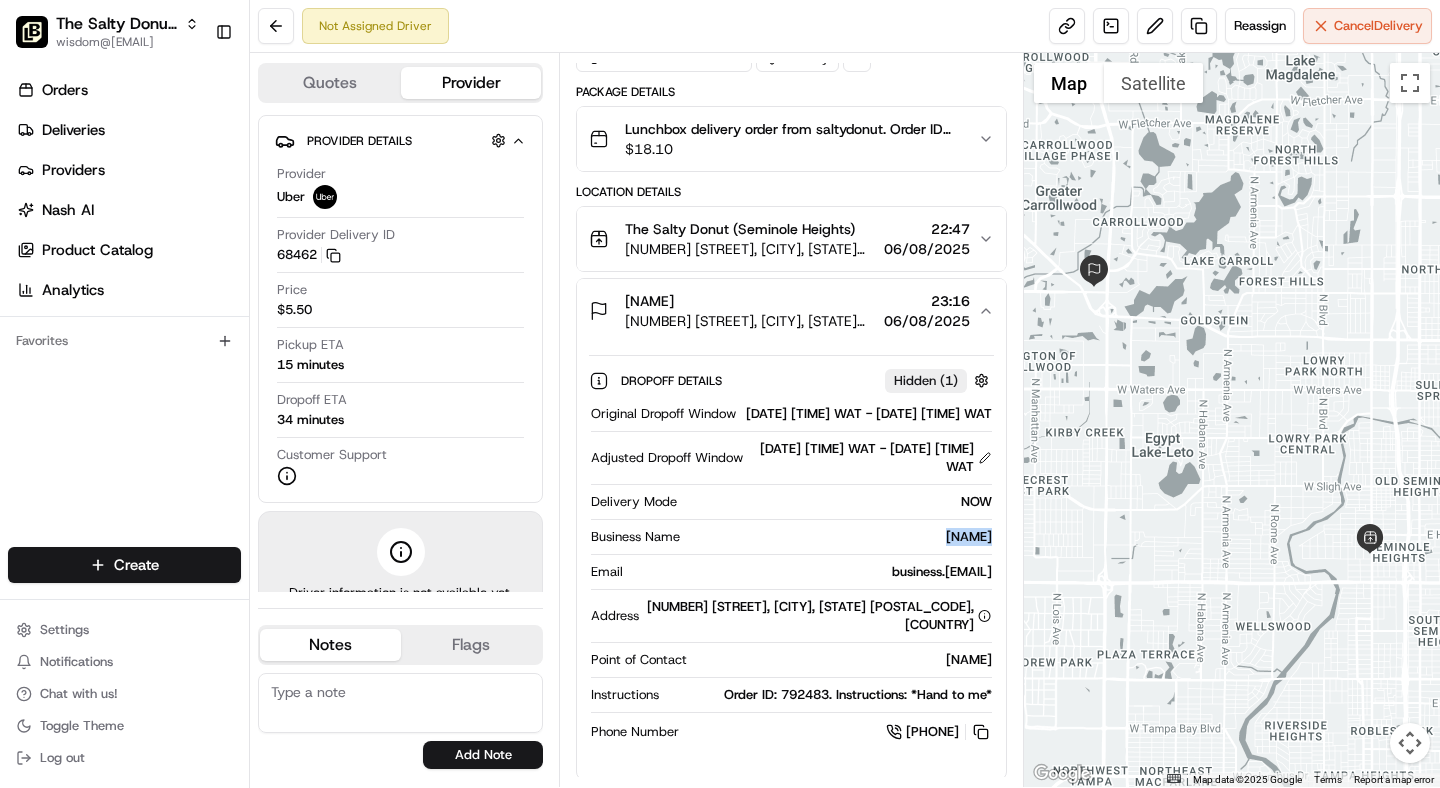 click on "Aliece Brown" at bounding box center [839, 537] 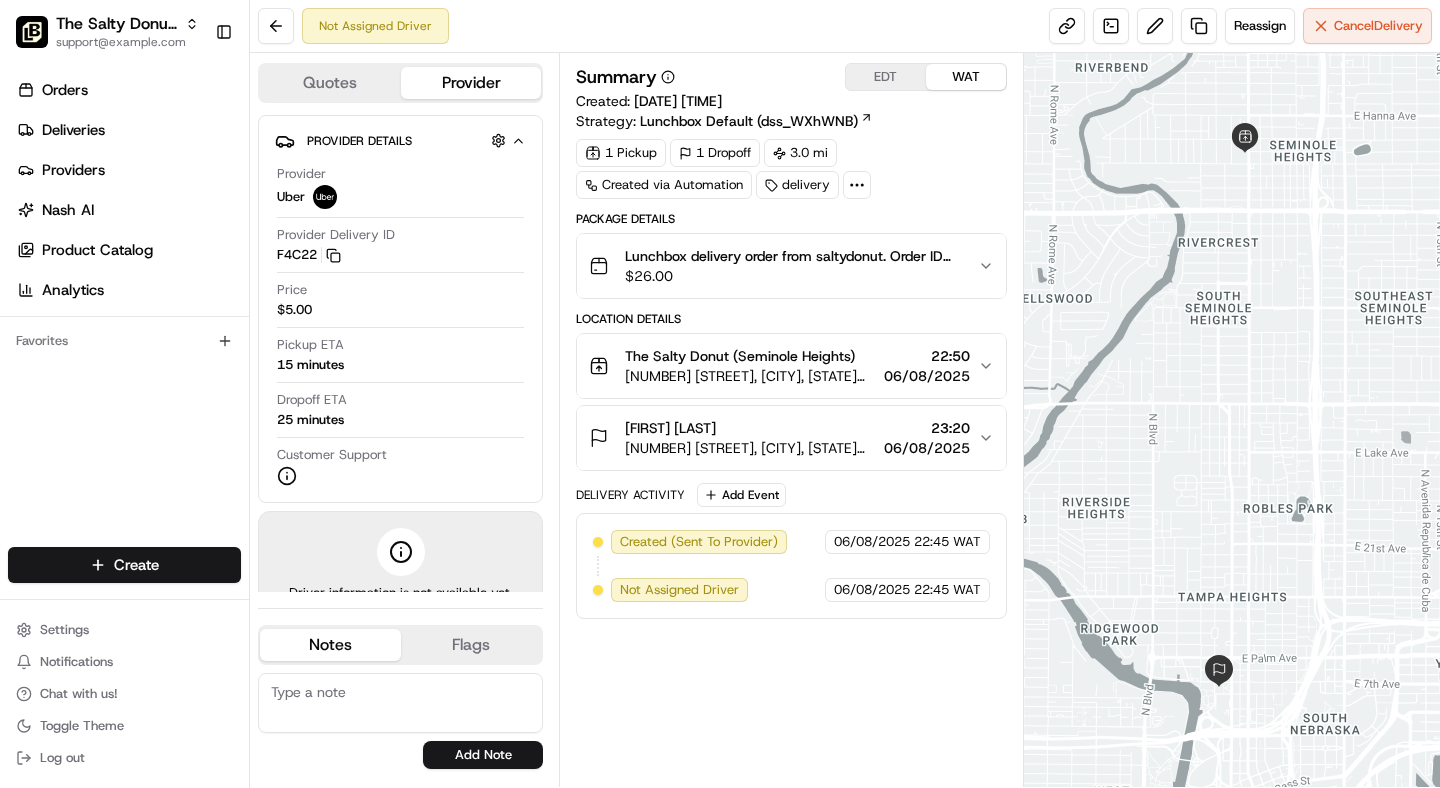 scroll, scrollTop: 0, scrollLeft: 0, axis: both 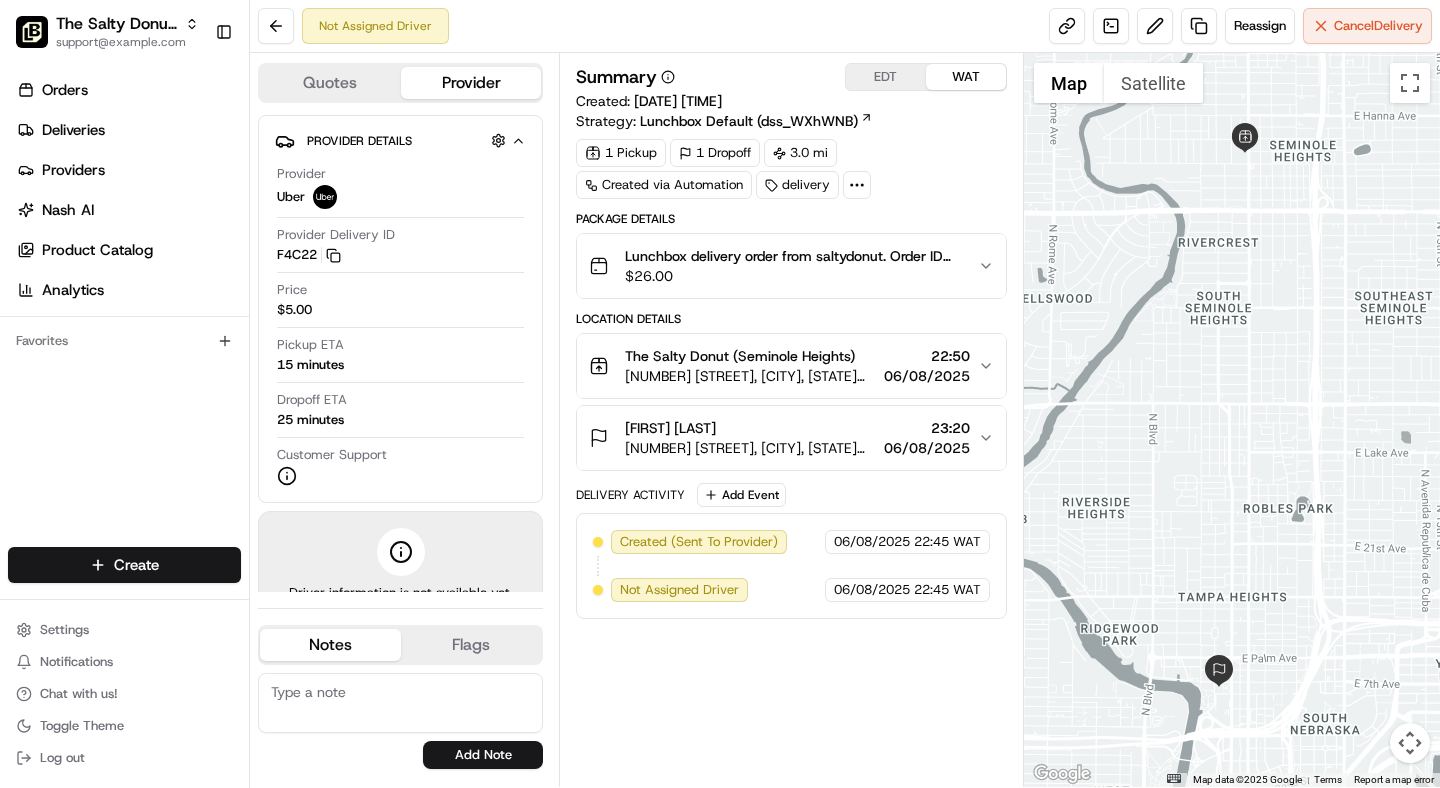 click on "$ 26.00" at bounding box center [793, 276] 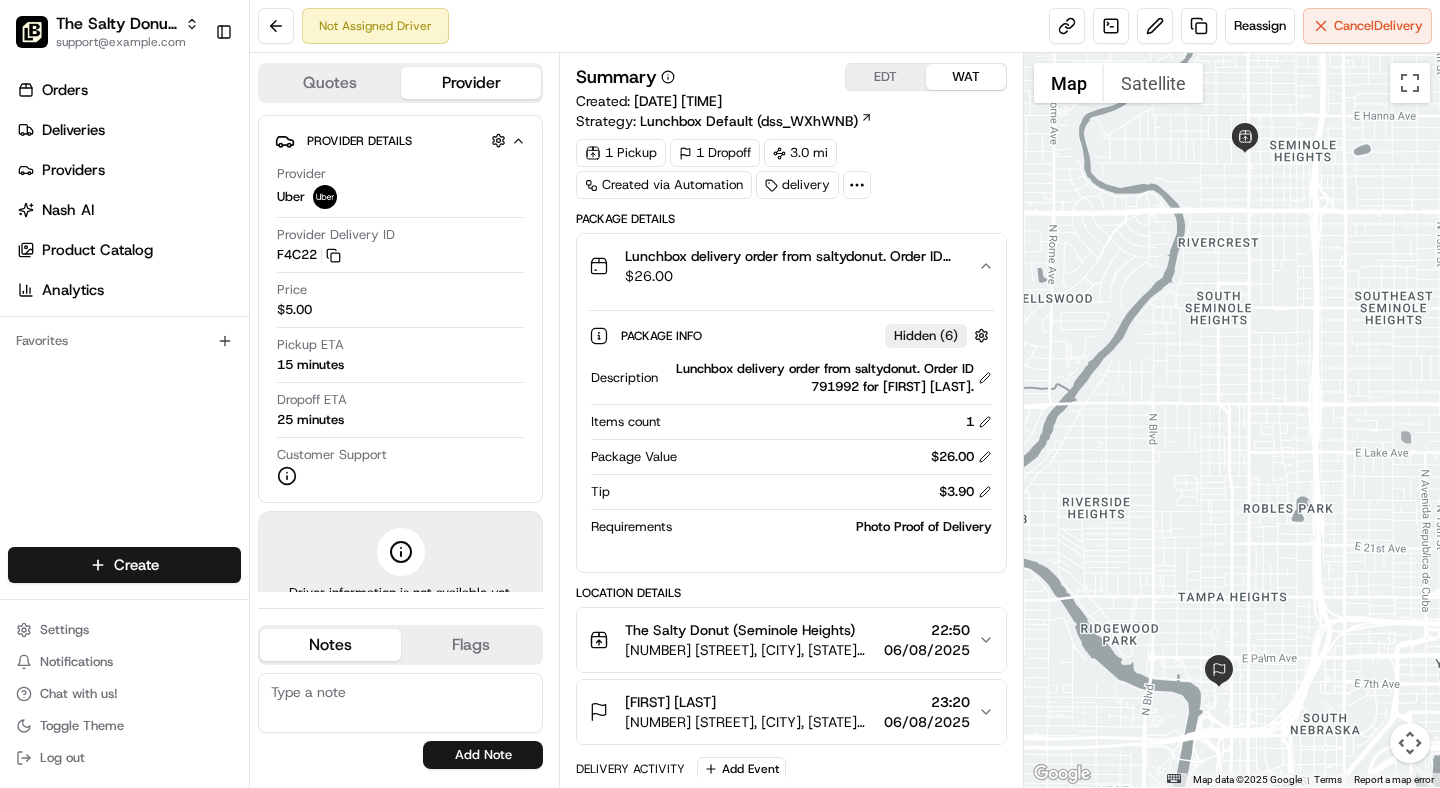 click on "$ 26.00" at bounding box center [793, 276] 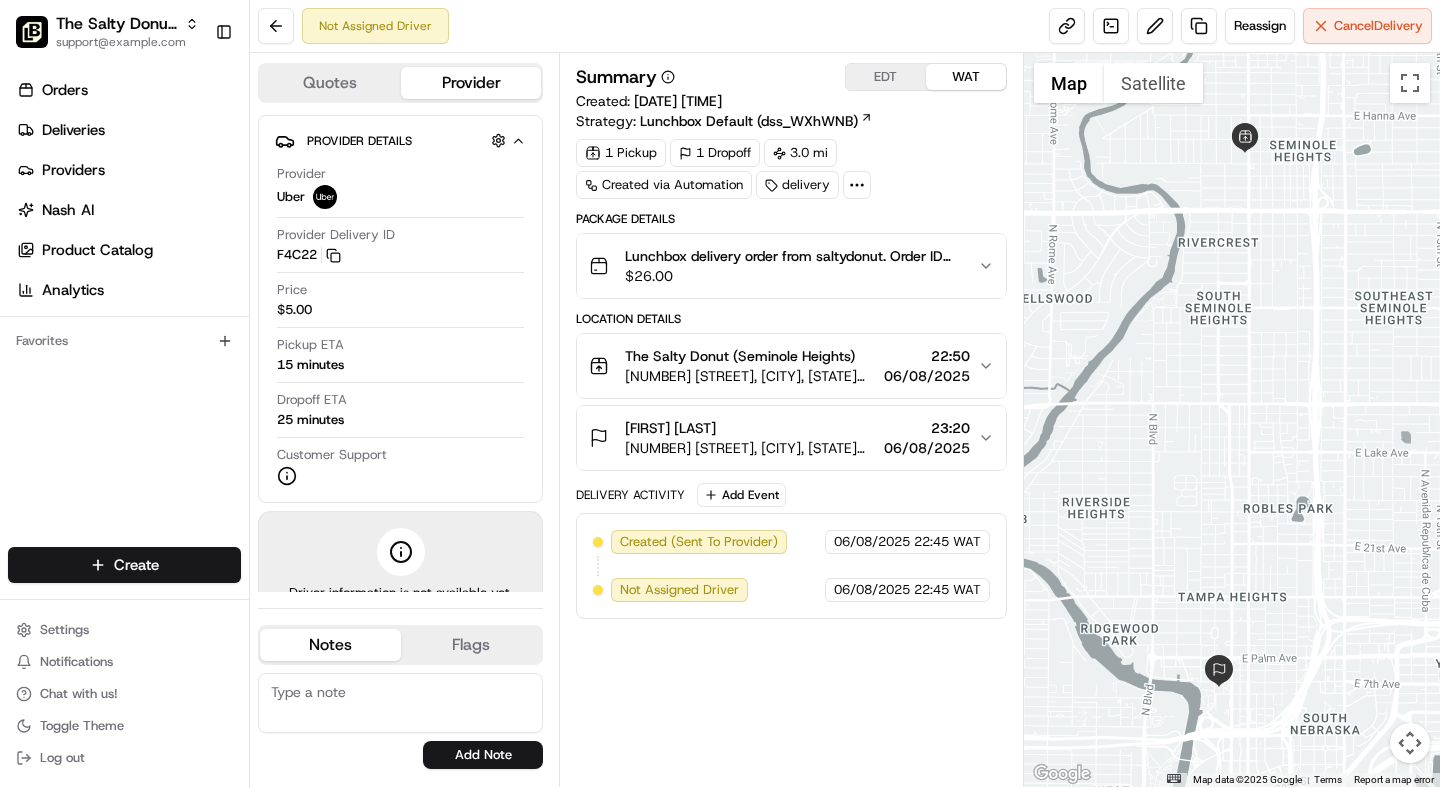 click on "1   Pickup 1   Dropoff 3.0 mi Created via Automation delivery" at bounding box center [791, 169] 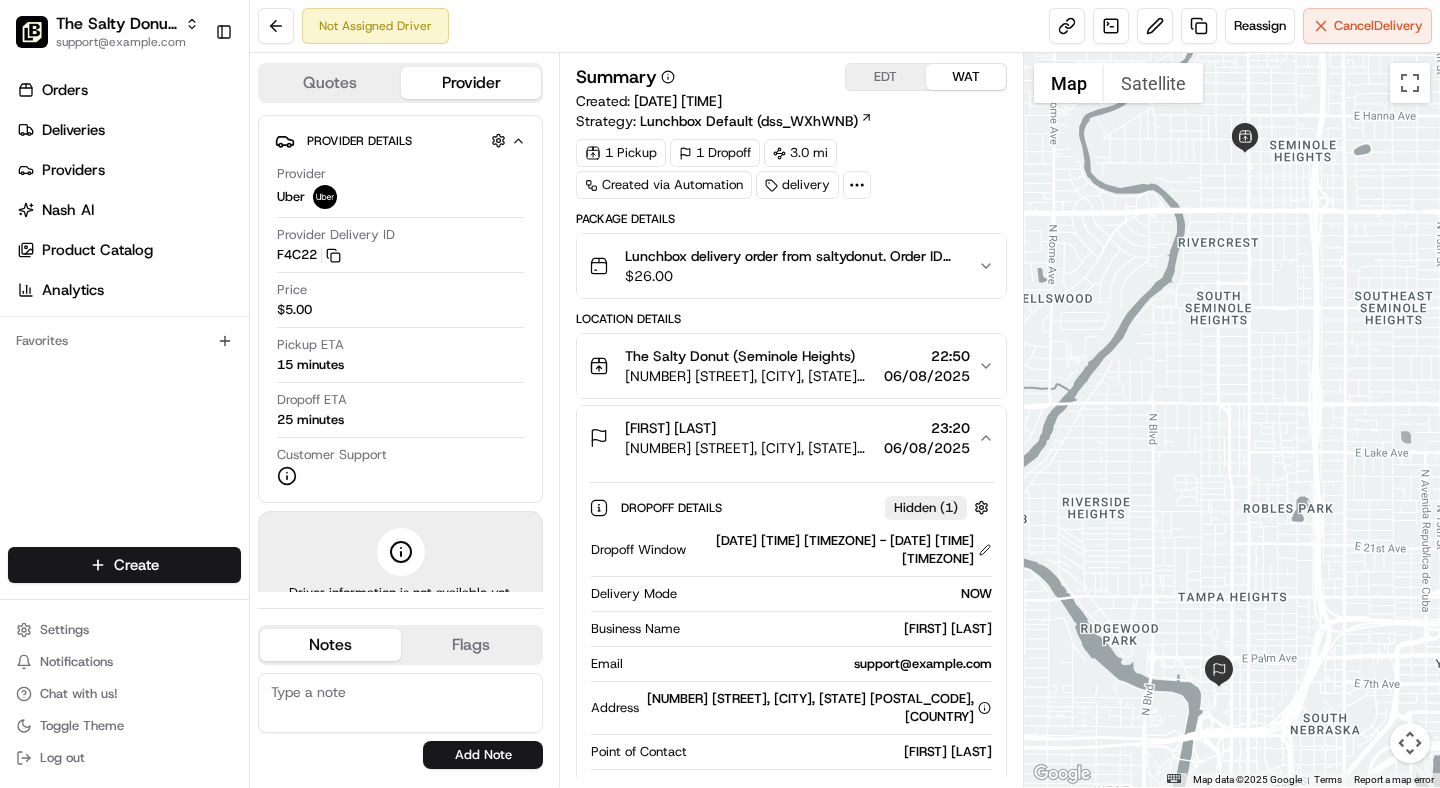 click on "Kathleen DiSanto" at bounding box center (839, 629) 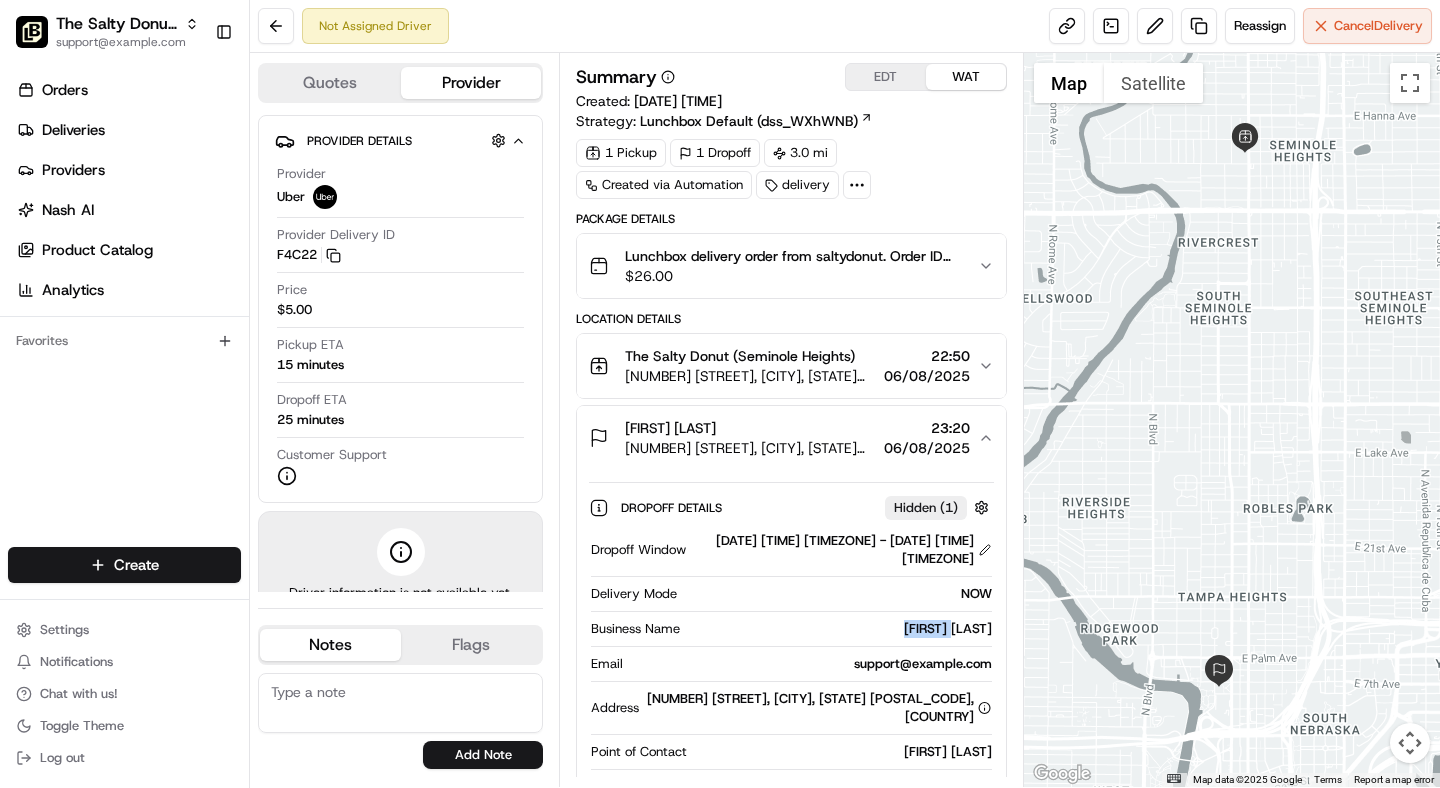 click on "Kathleen DiSanto" at bounding box center (839, 629) 